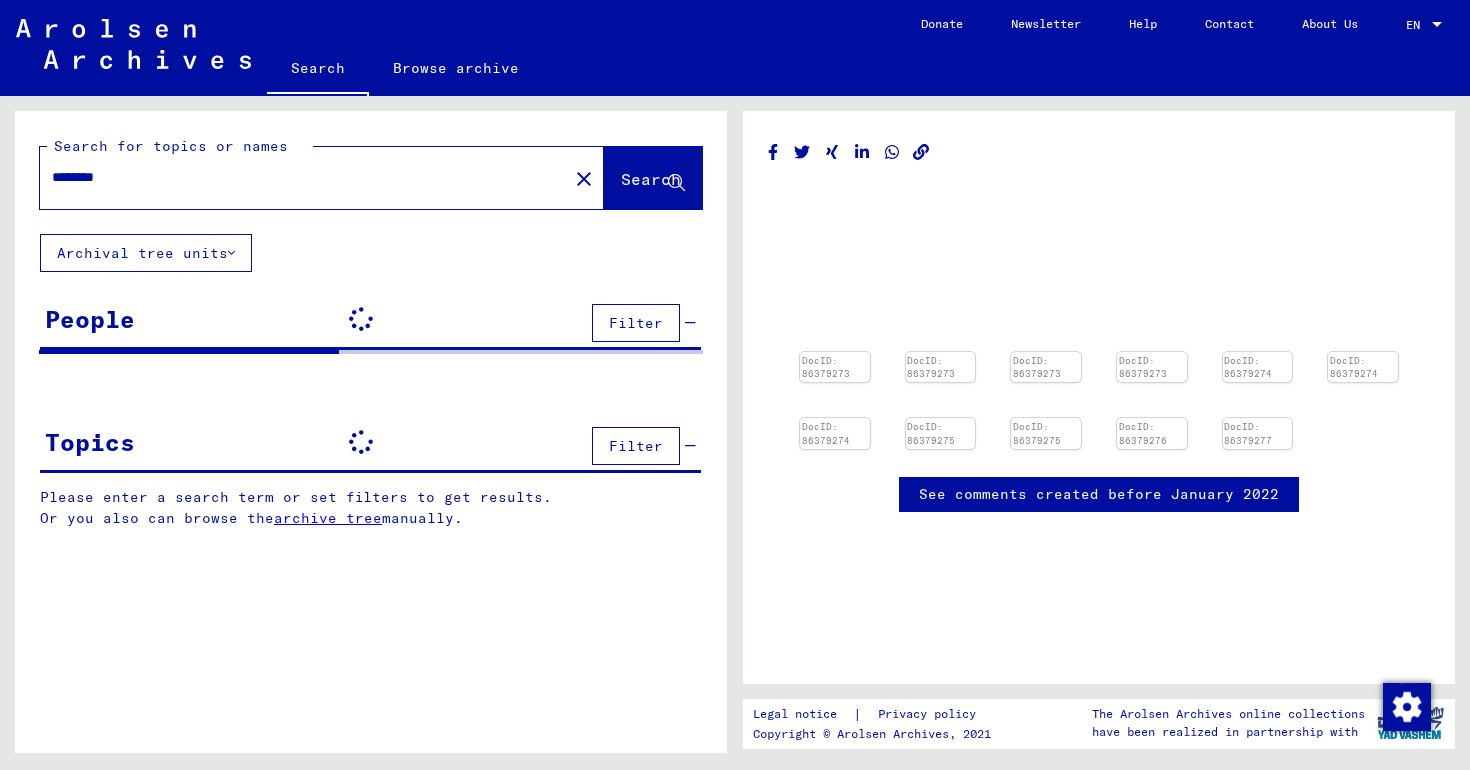 scroll, scrollTop: 0, scrollLeft: 0, axis: both 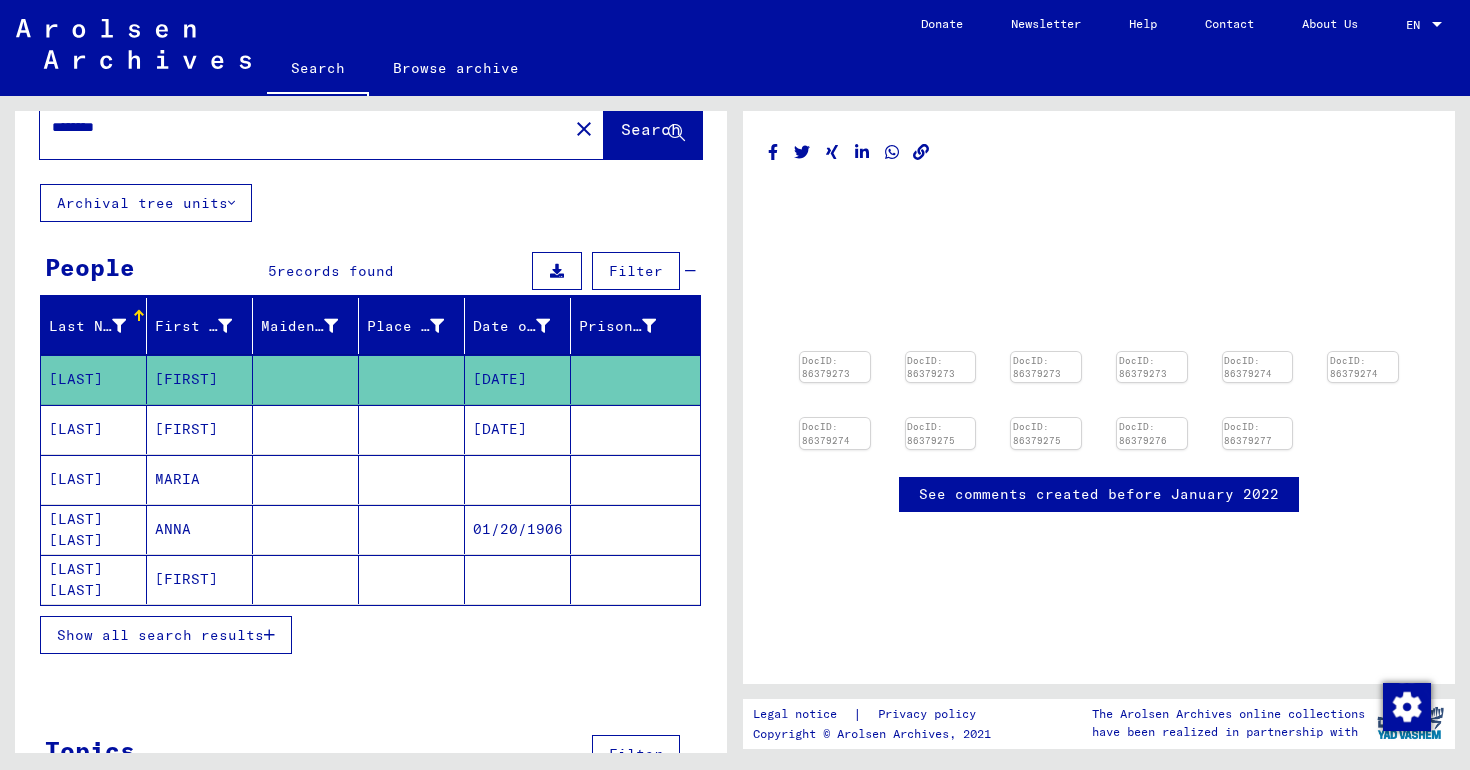 click on "[LAST] [LAST]" at bounding box center (94, 379) 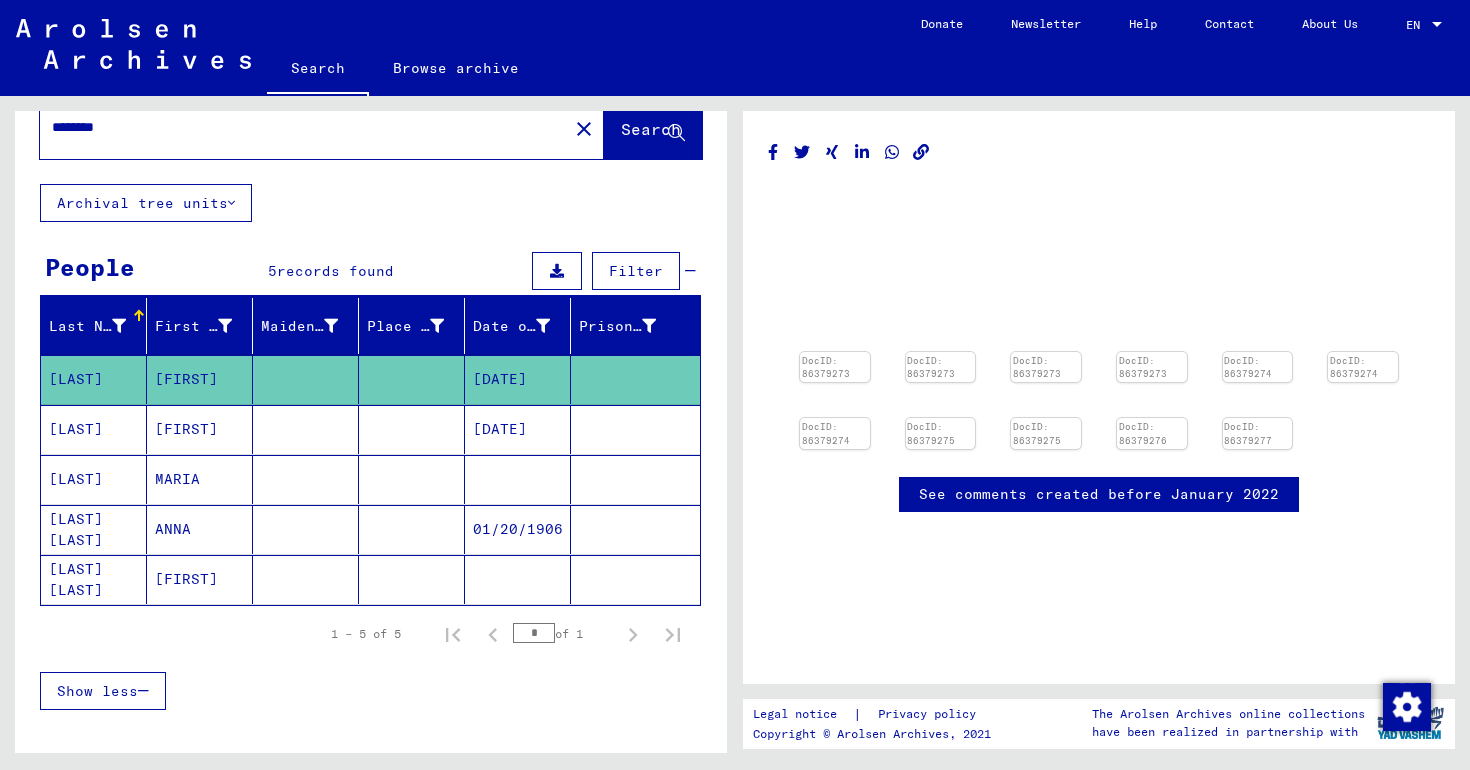 click on "ANNA" at bounding box center (200, 379) 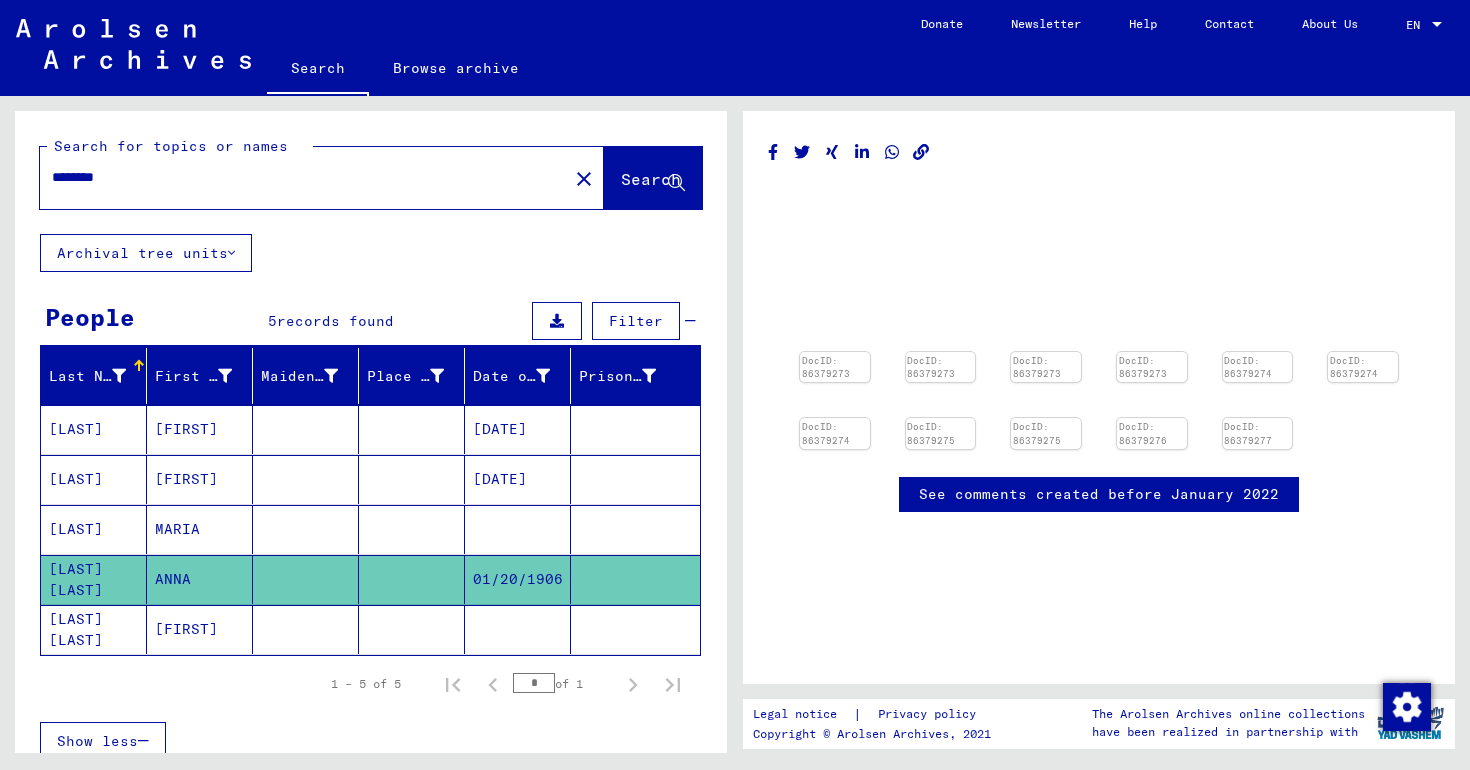 scroll, scrollTop: 0, scrollLeft: 0, axis: both 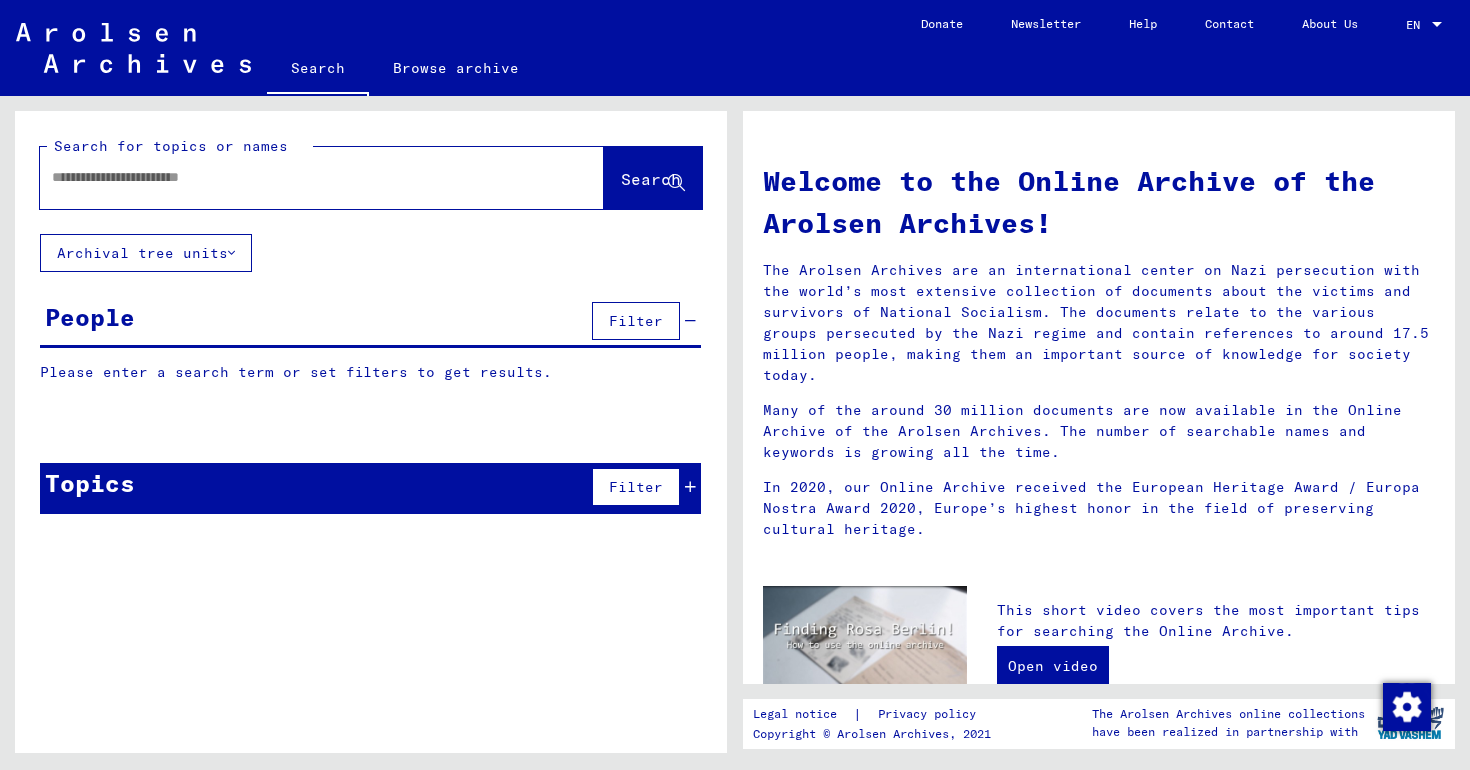 click at bounding box center (298, 177) 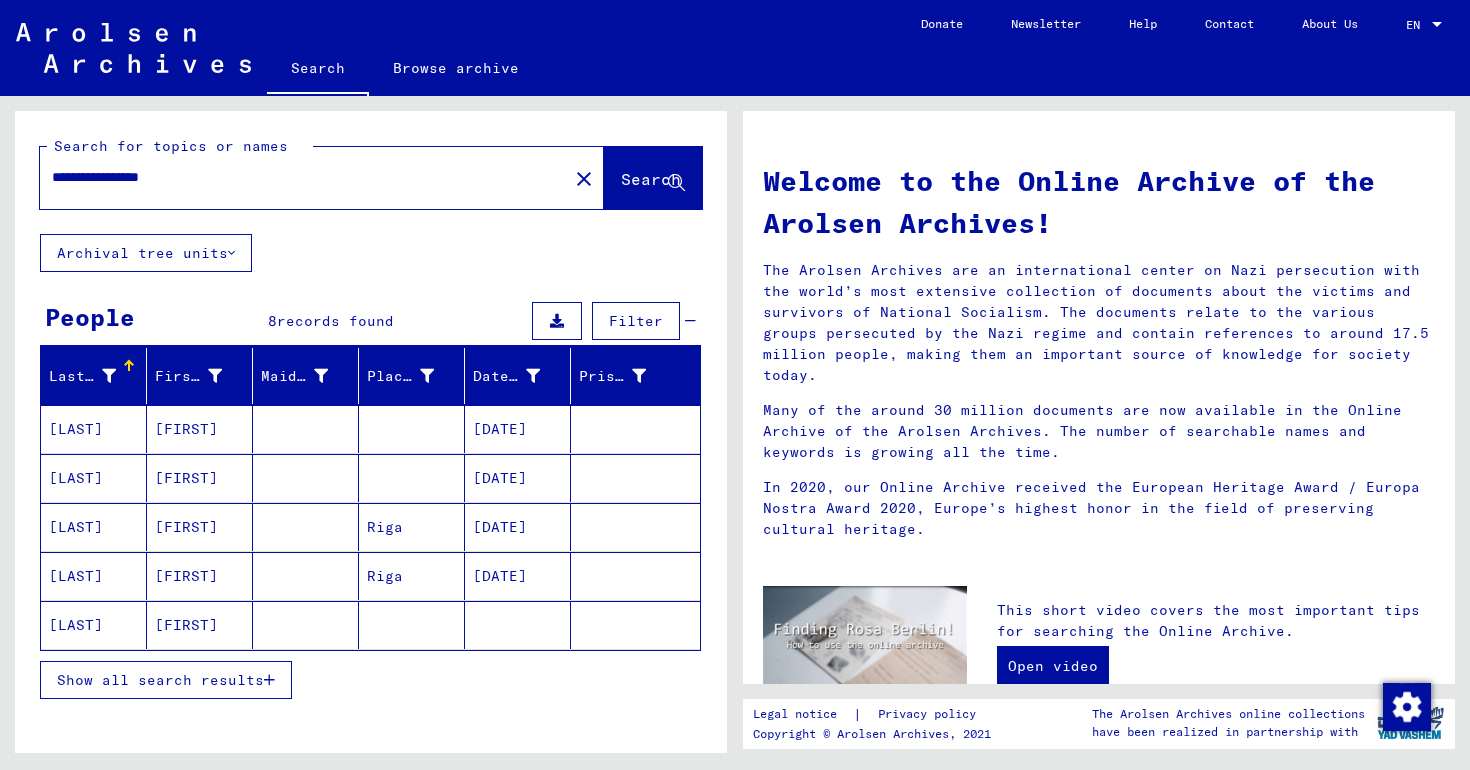 scroll, scrollTop: 0, scrollLeft: 0, axis: both 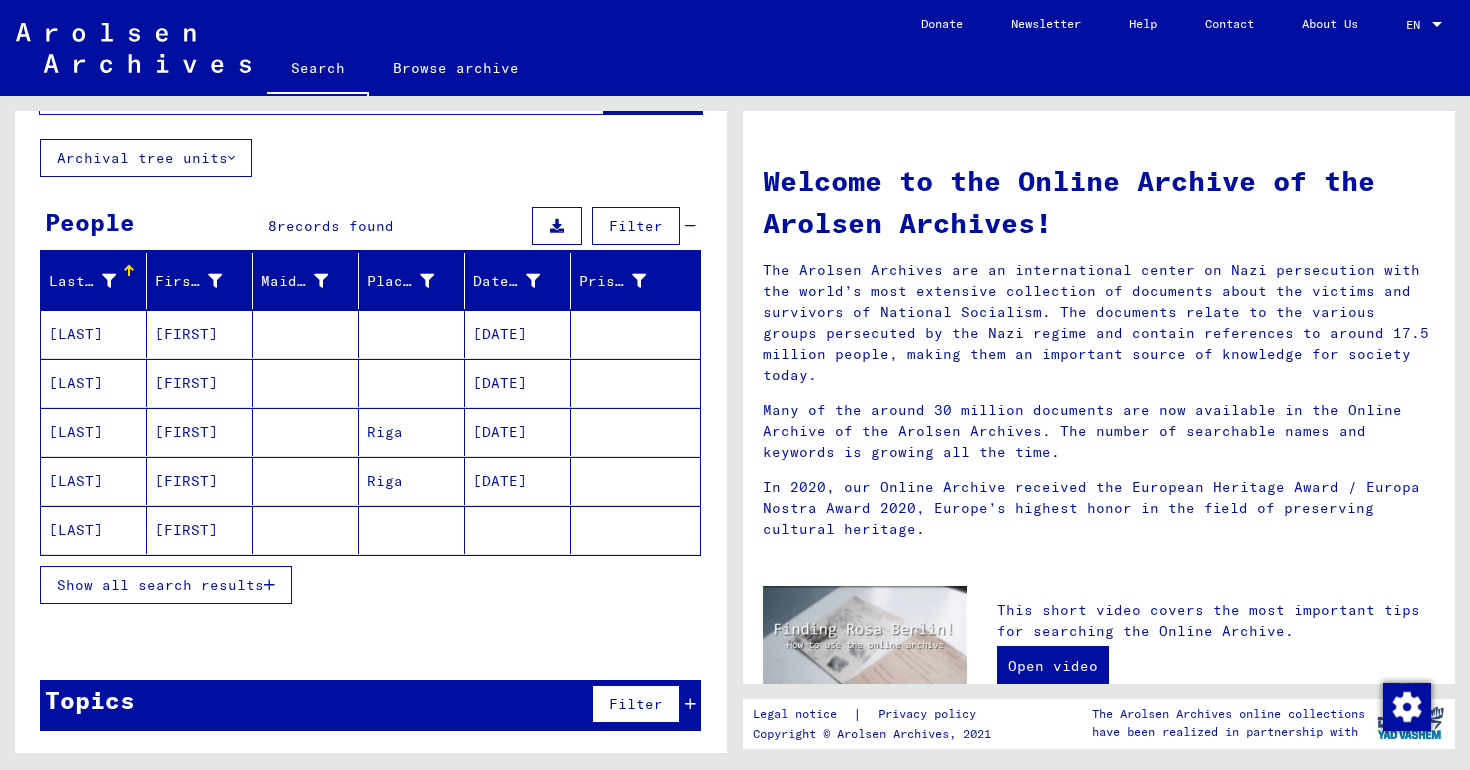 click on "Show all search results" at bounding box center (160, 585) 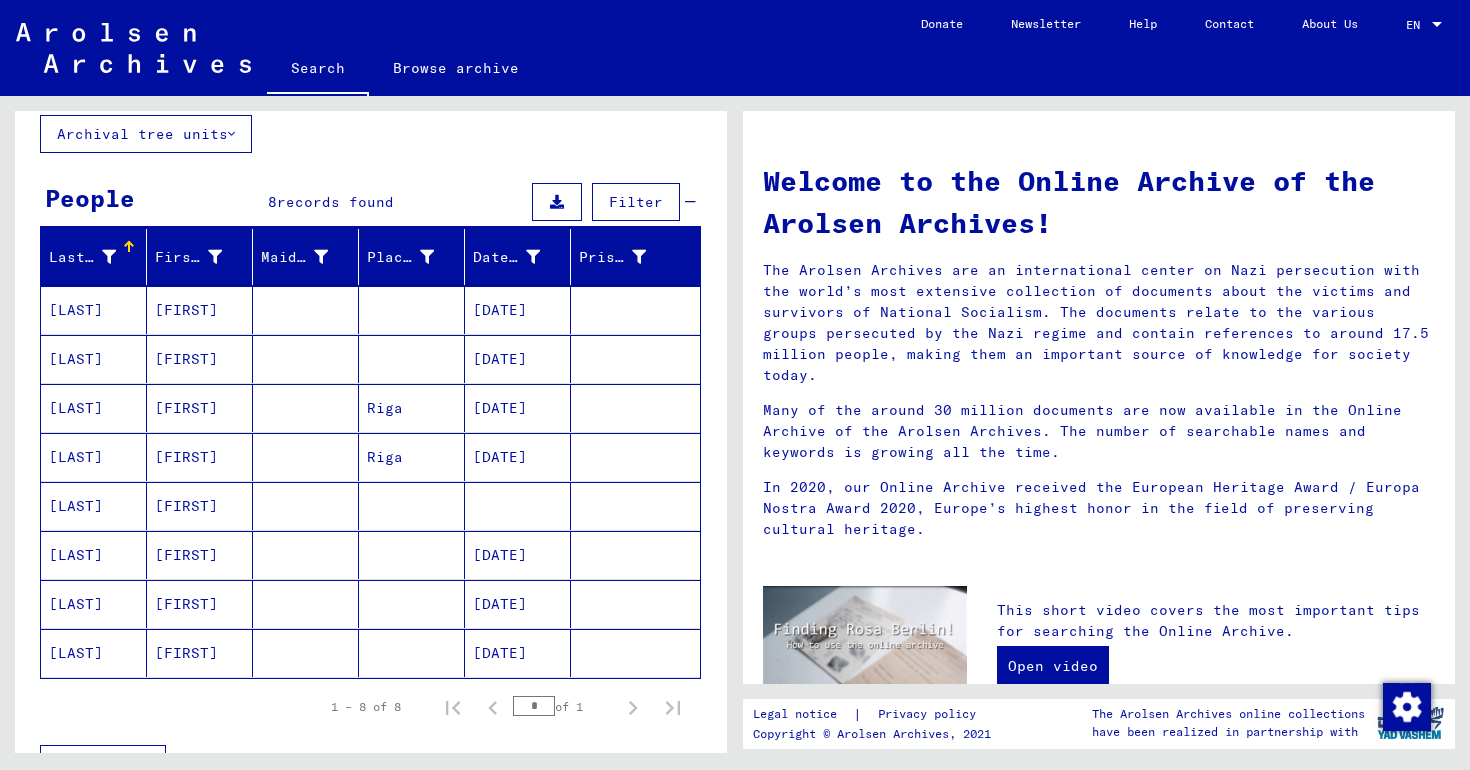 scroll, scrollTop: 118, scrollLeft: 0, axis: vertical 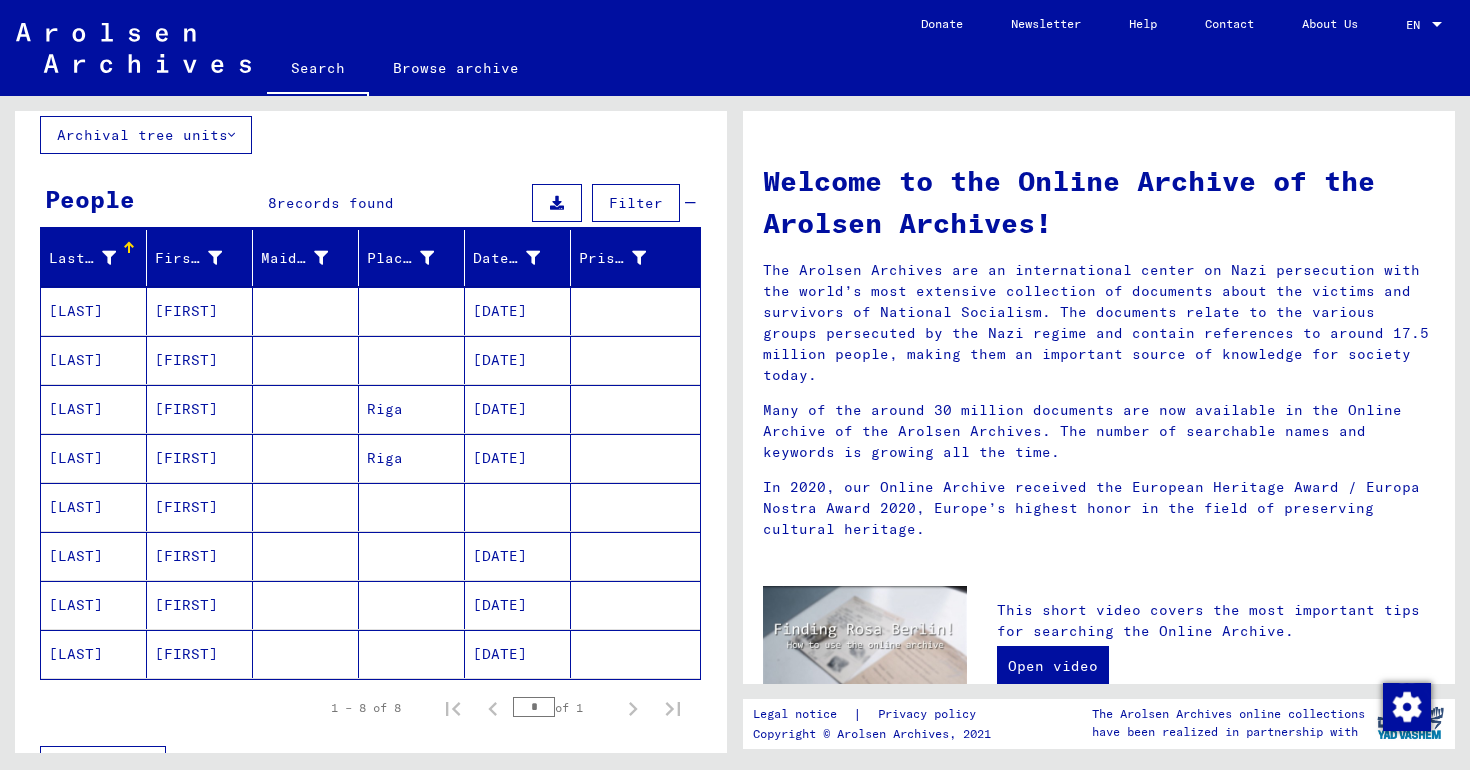 click on "[FIRST]" at bounding box center (200, 311) 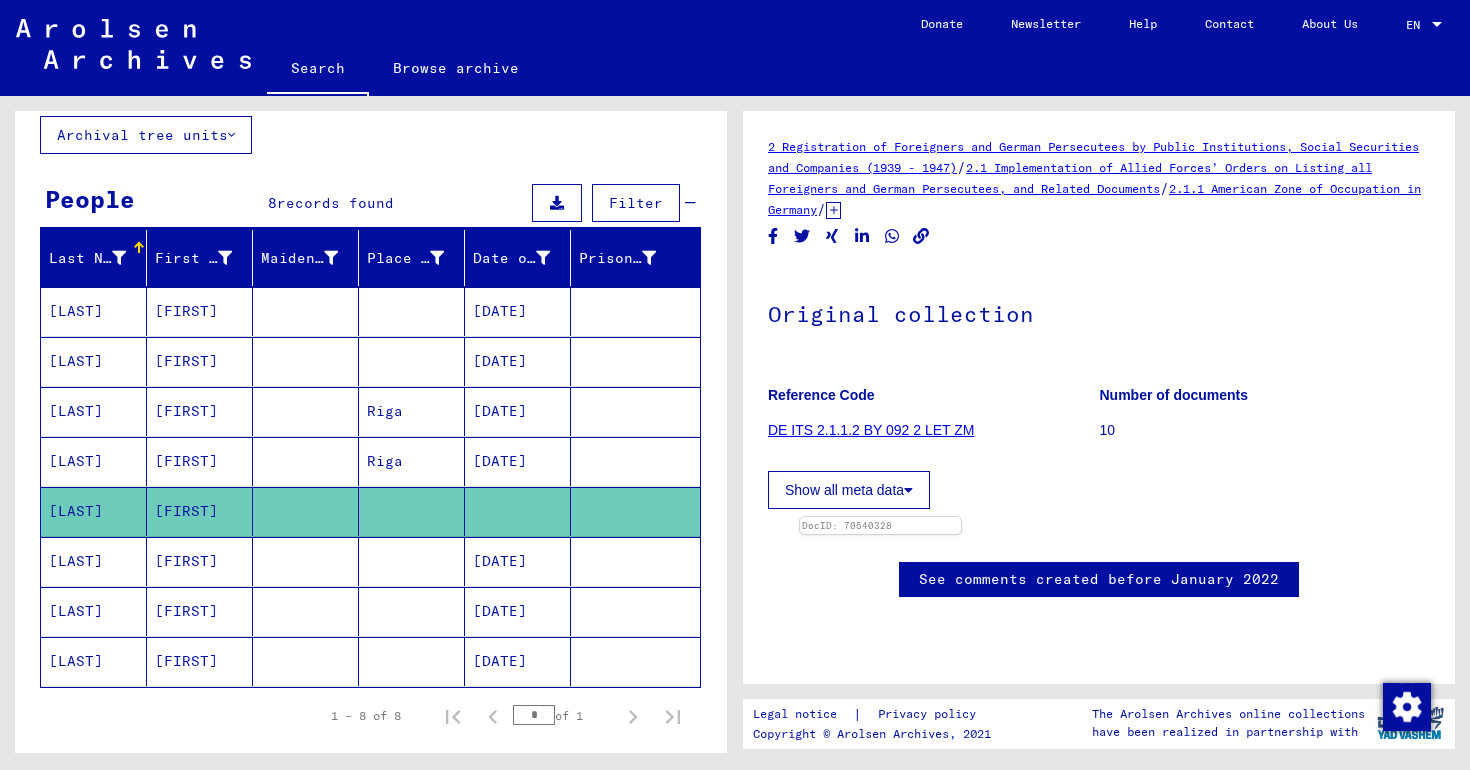 scroll, scrollTop: 0, scrollLeft: 0, axis: both 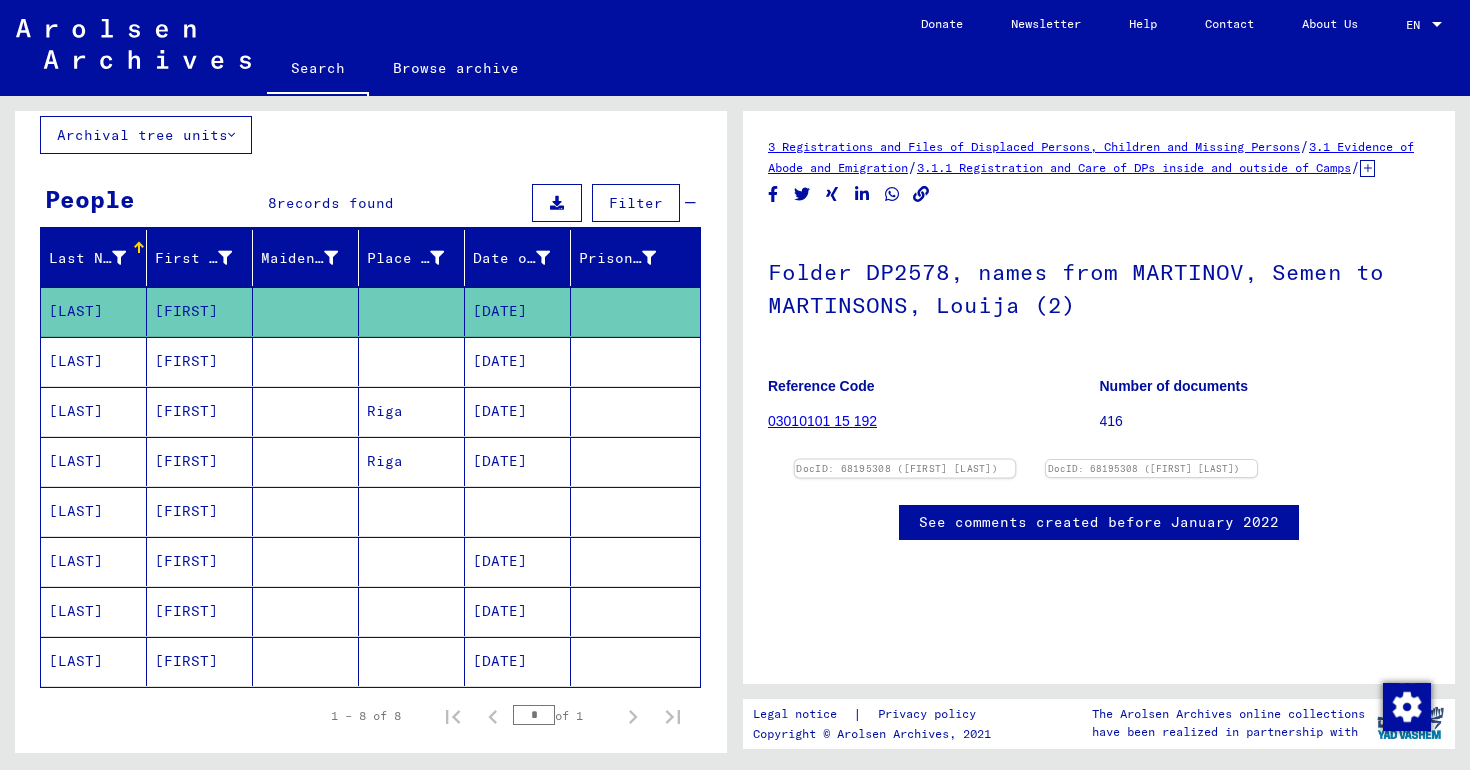 click at bounding box center (905, 460) 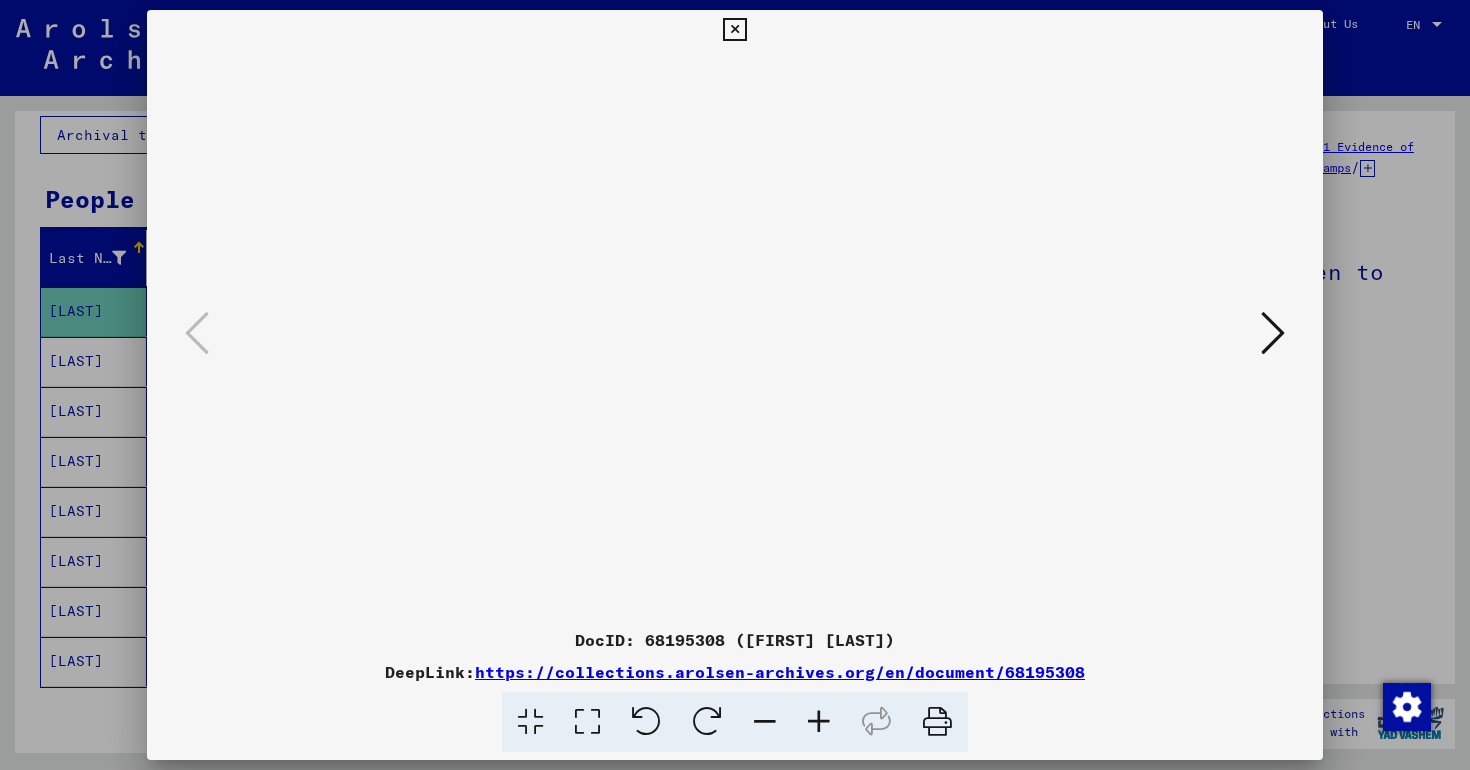 click at bounding box center [1273, 333] 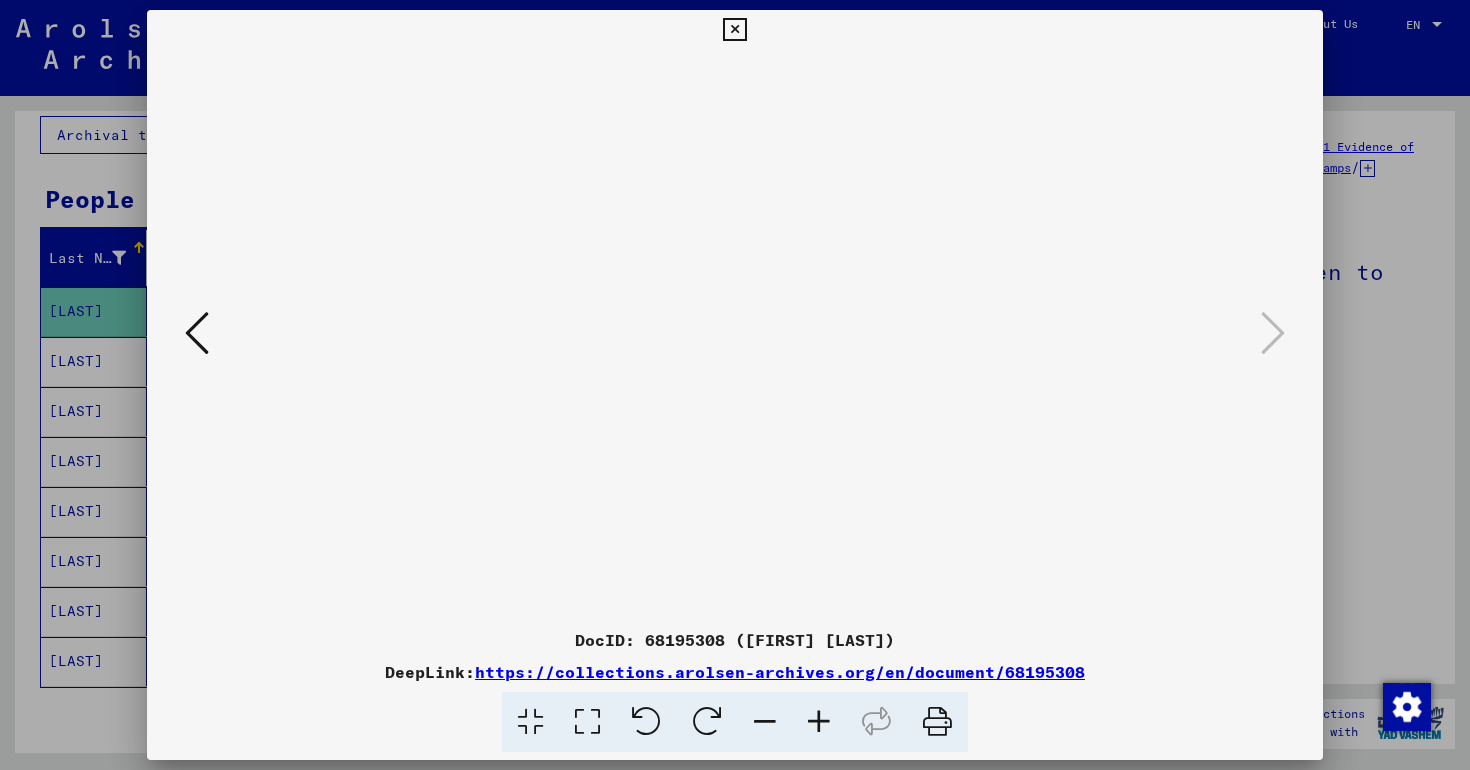 click at bounding box center (734, 30) 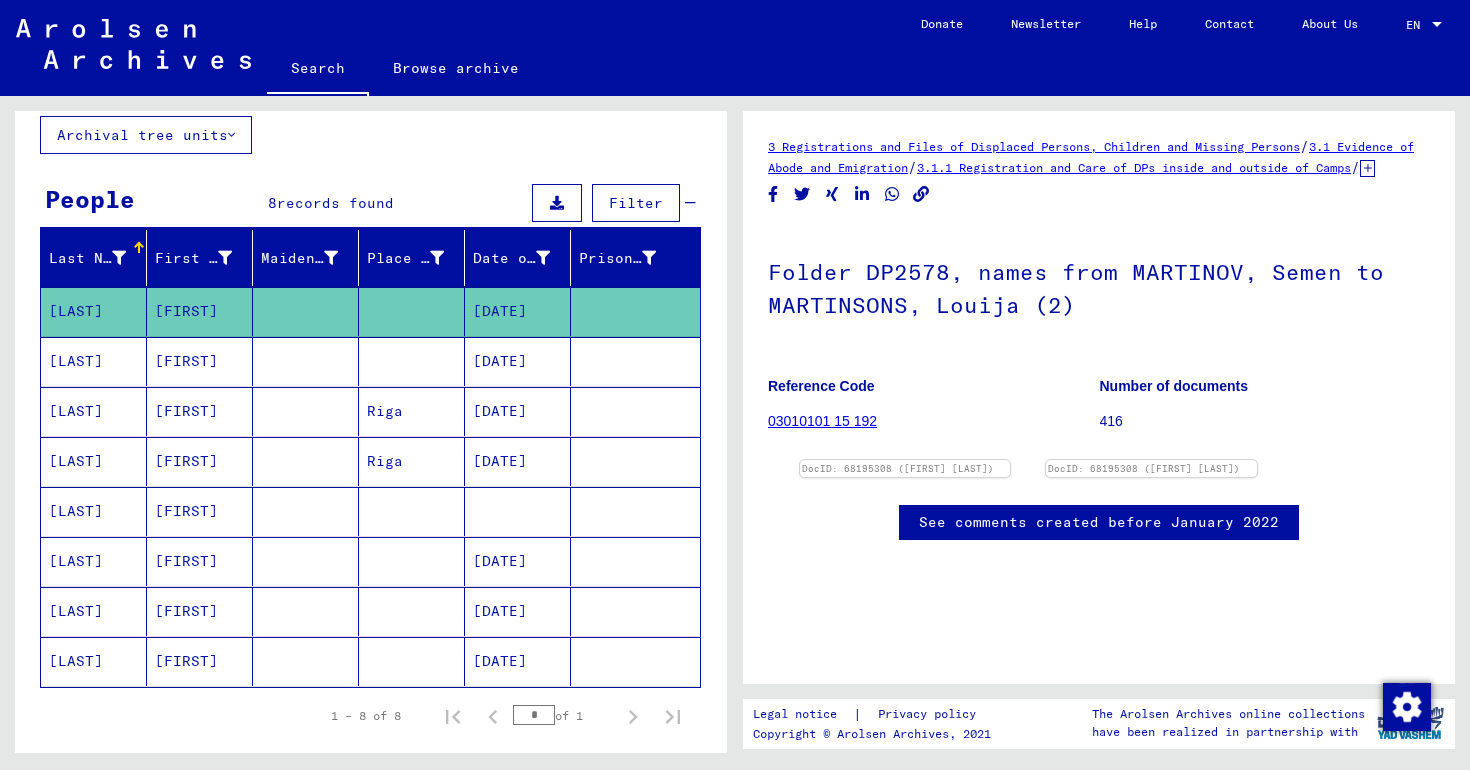 click on "[FIRST]" at bounding box center (200, 311) 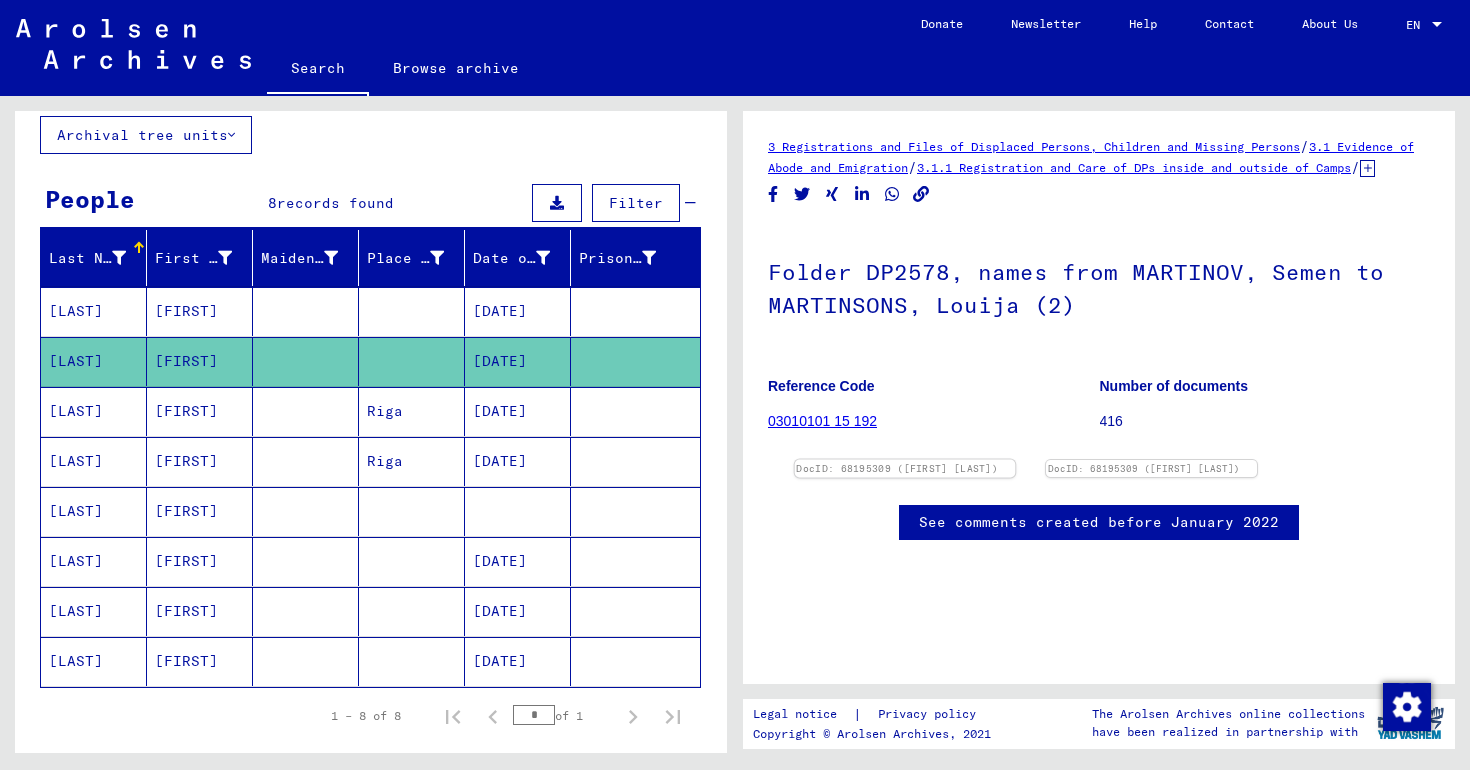 scroll, scrollTop: 0, scrollLeft: 0, axis: both 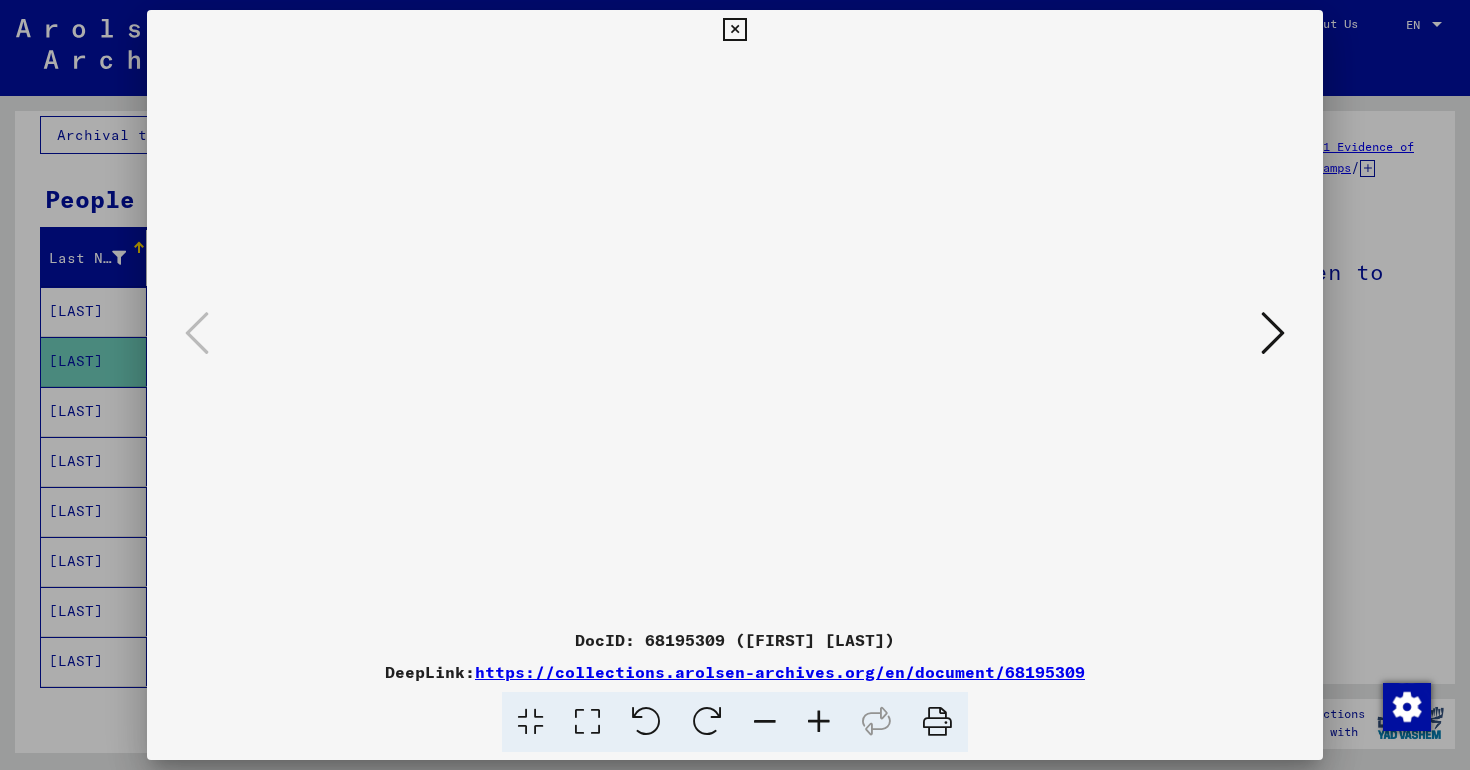 click at bounding box center [734, 30] 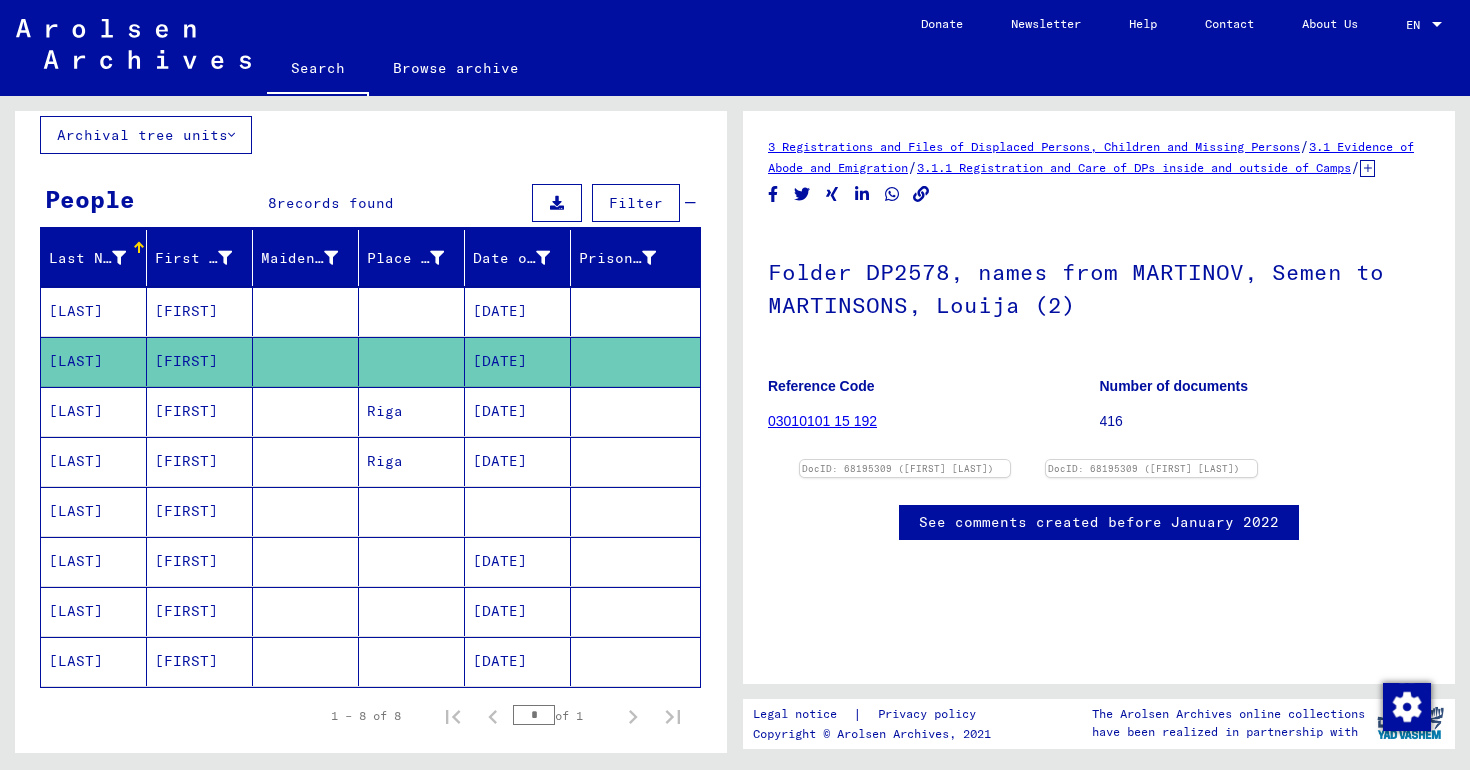 click at bounding box center (306, 311) 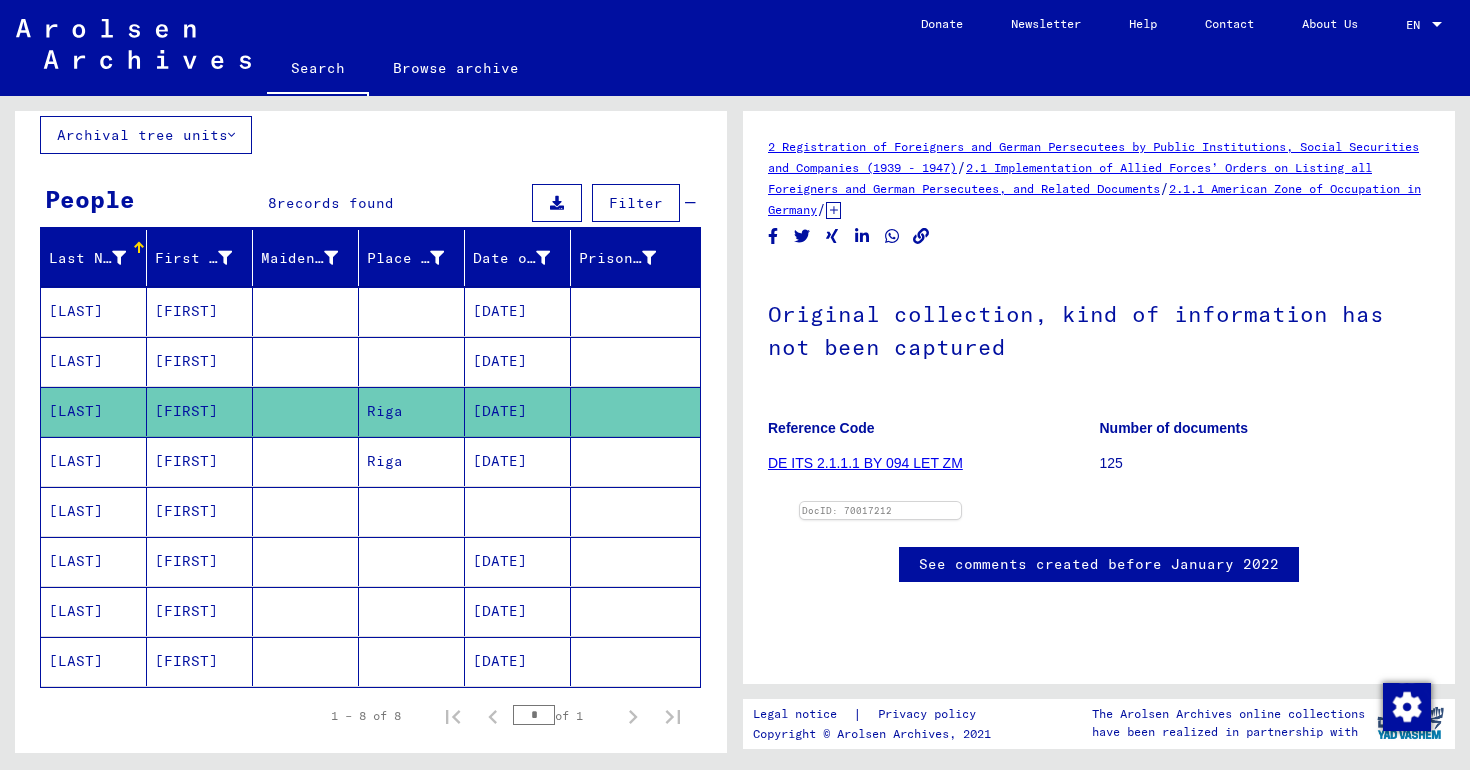 scroll, scrollTop: 0, scrollLeft: 0, axis: both 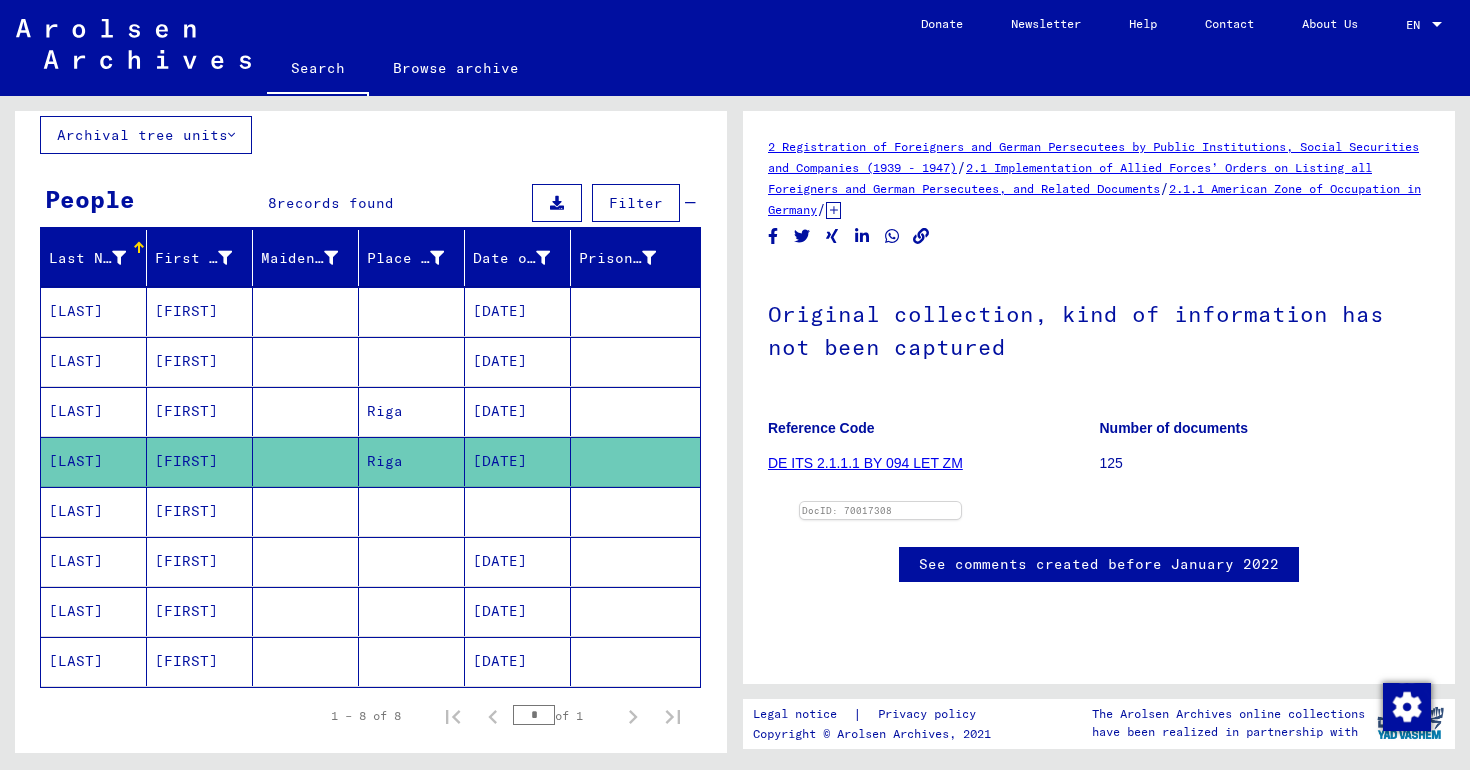 click at bounding box center [412, 311] 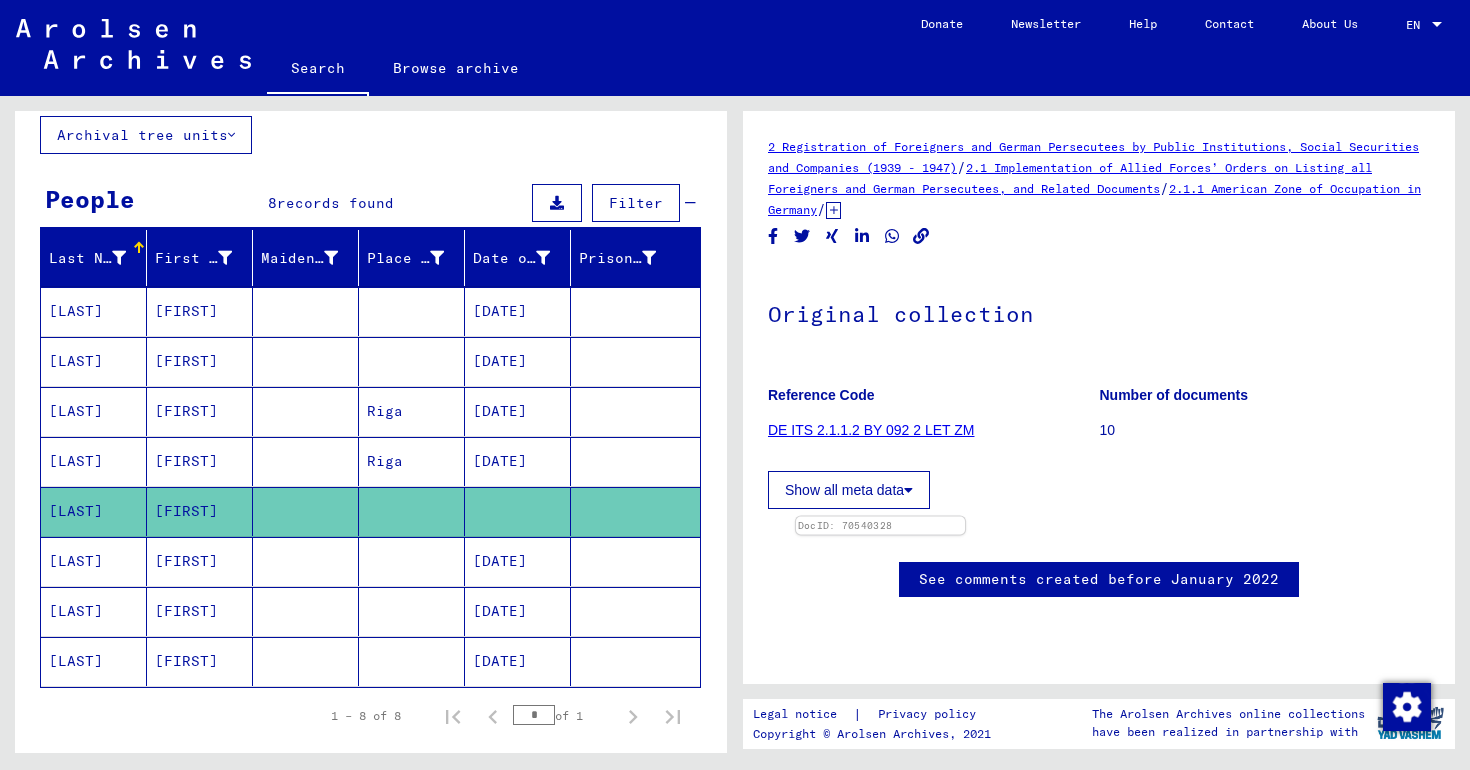 scroll, scrollTop: 0, scrollLeft: 0, axis: both 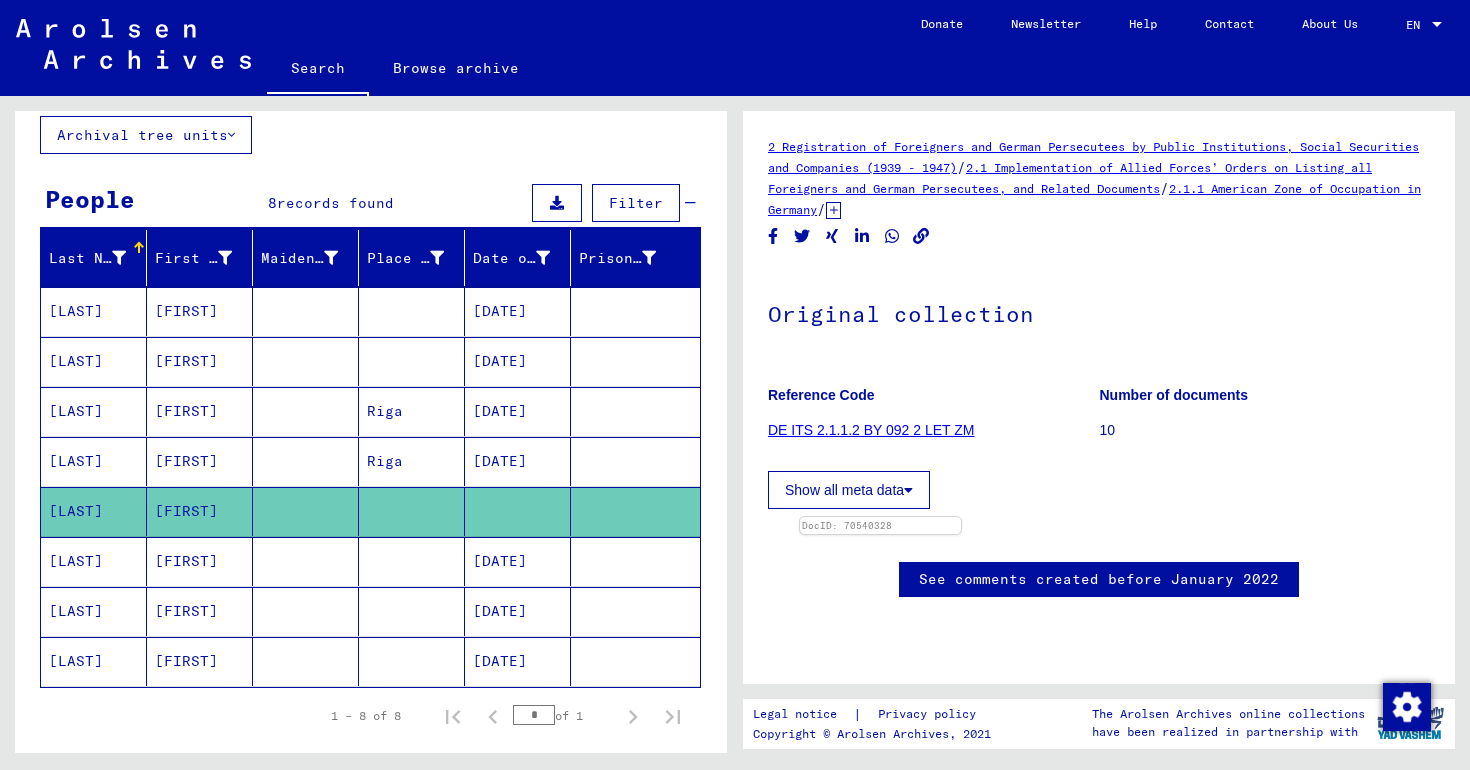 click at bounding box center [412, 311] 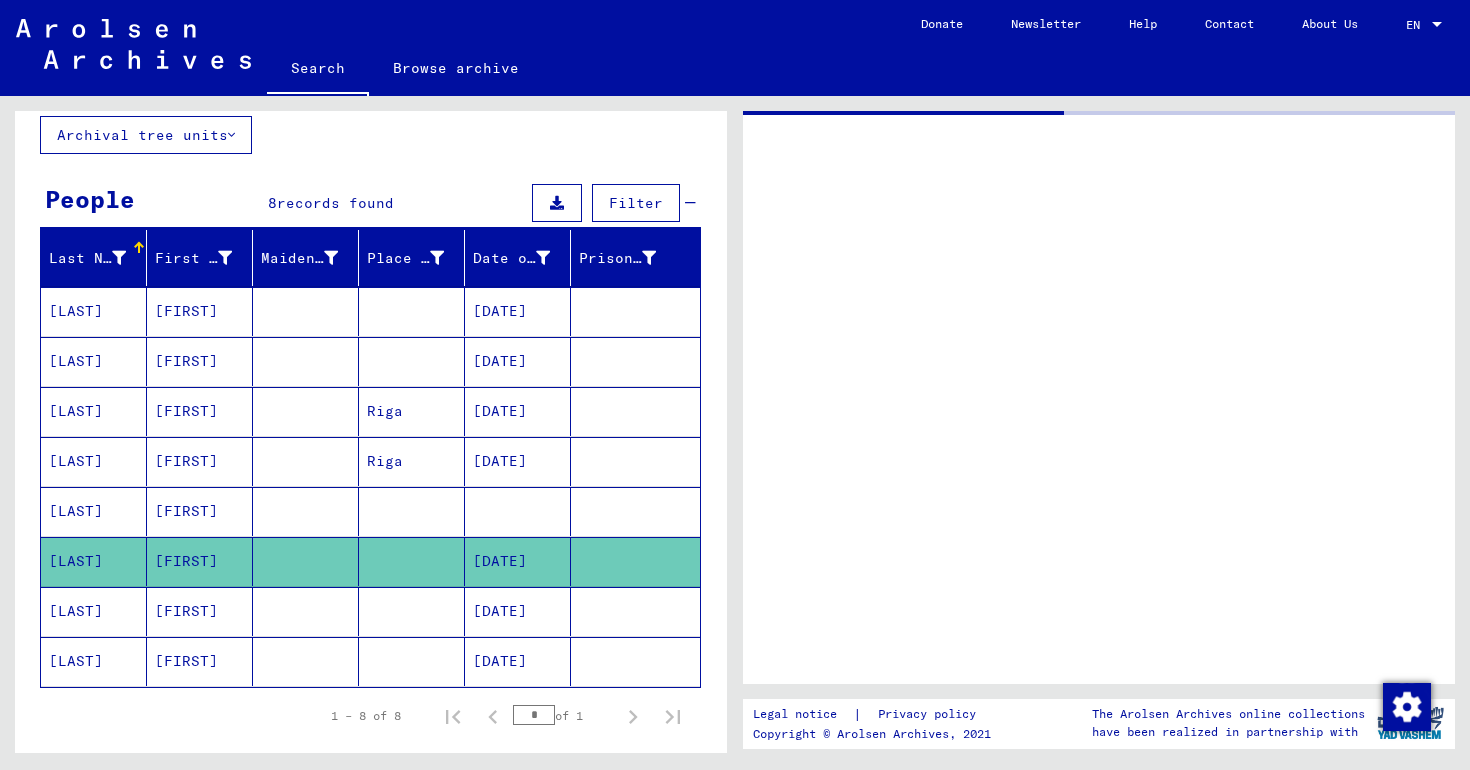 scroll, scrollTop: 0, scrollLeft: 0, axis: both 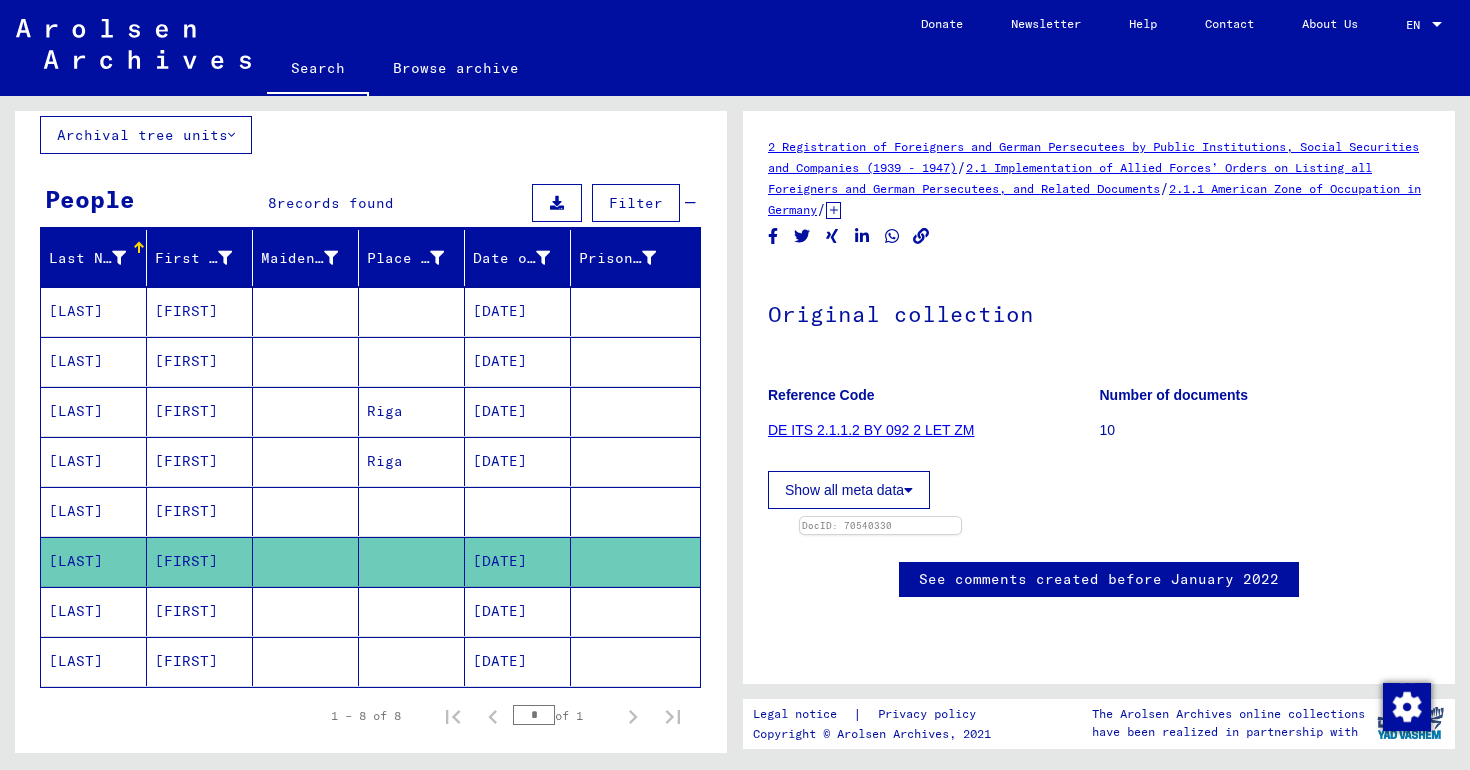 click at bounding box center (412, 311) 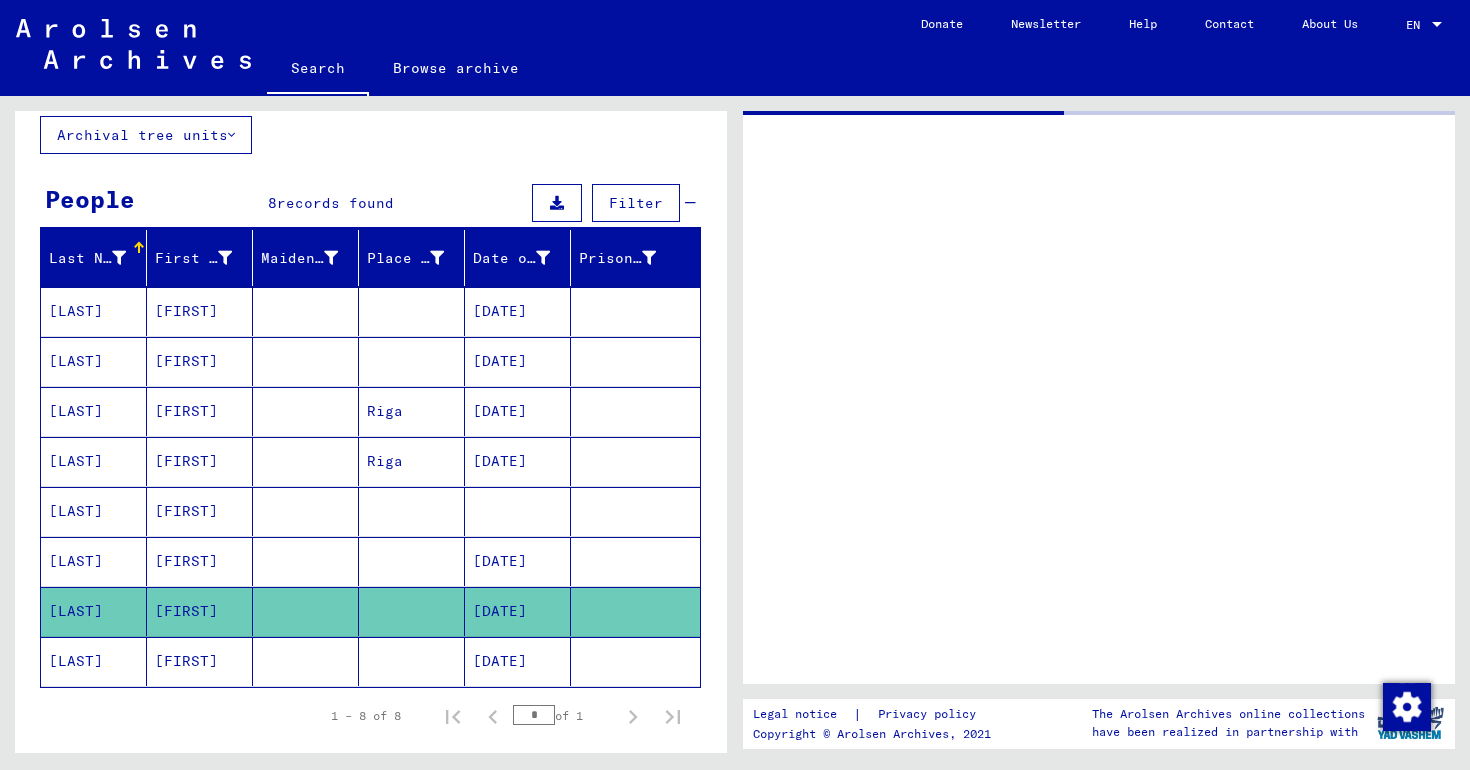 scroll, scrollTop: 0, scrollLeft: 0, axis: both 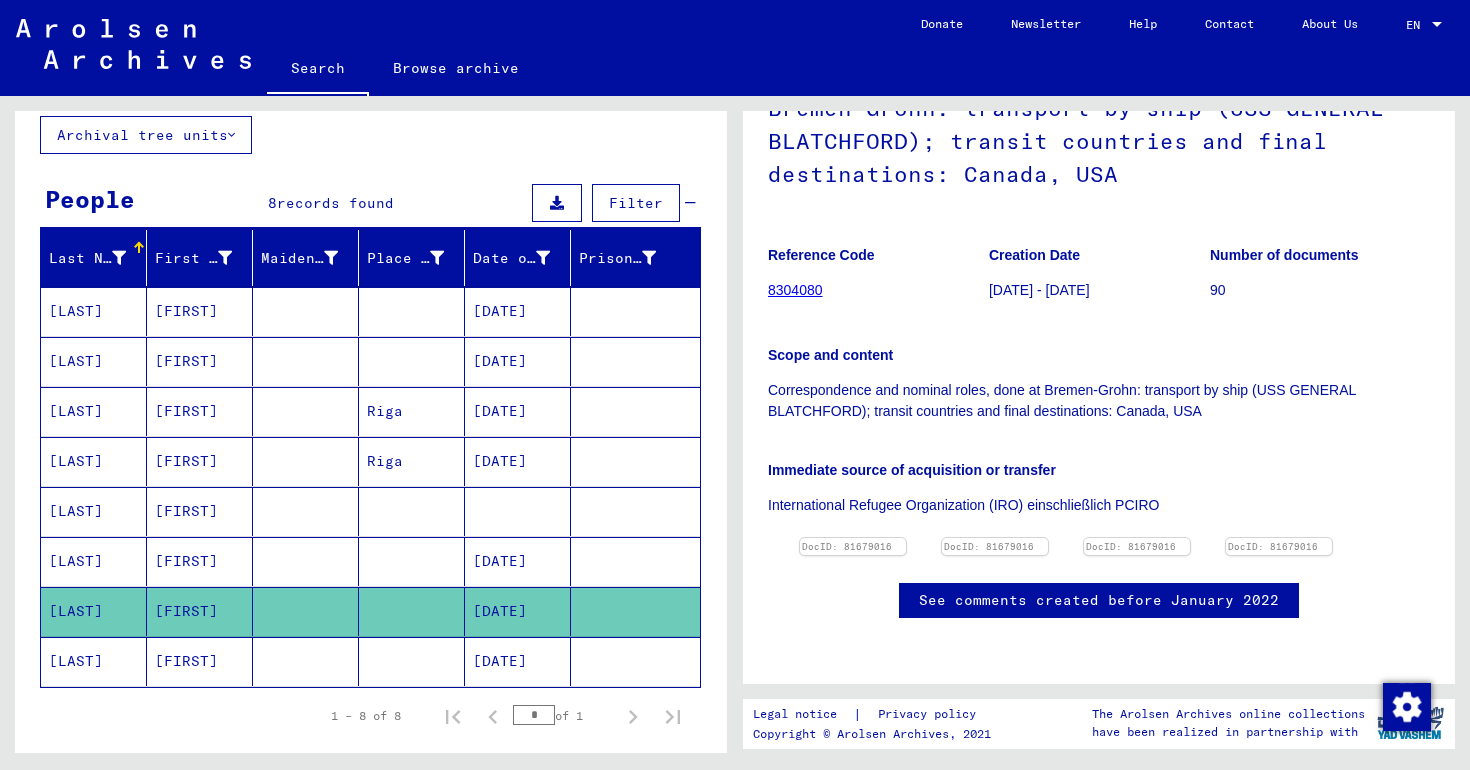 click at bounding box center (306, 311) 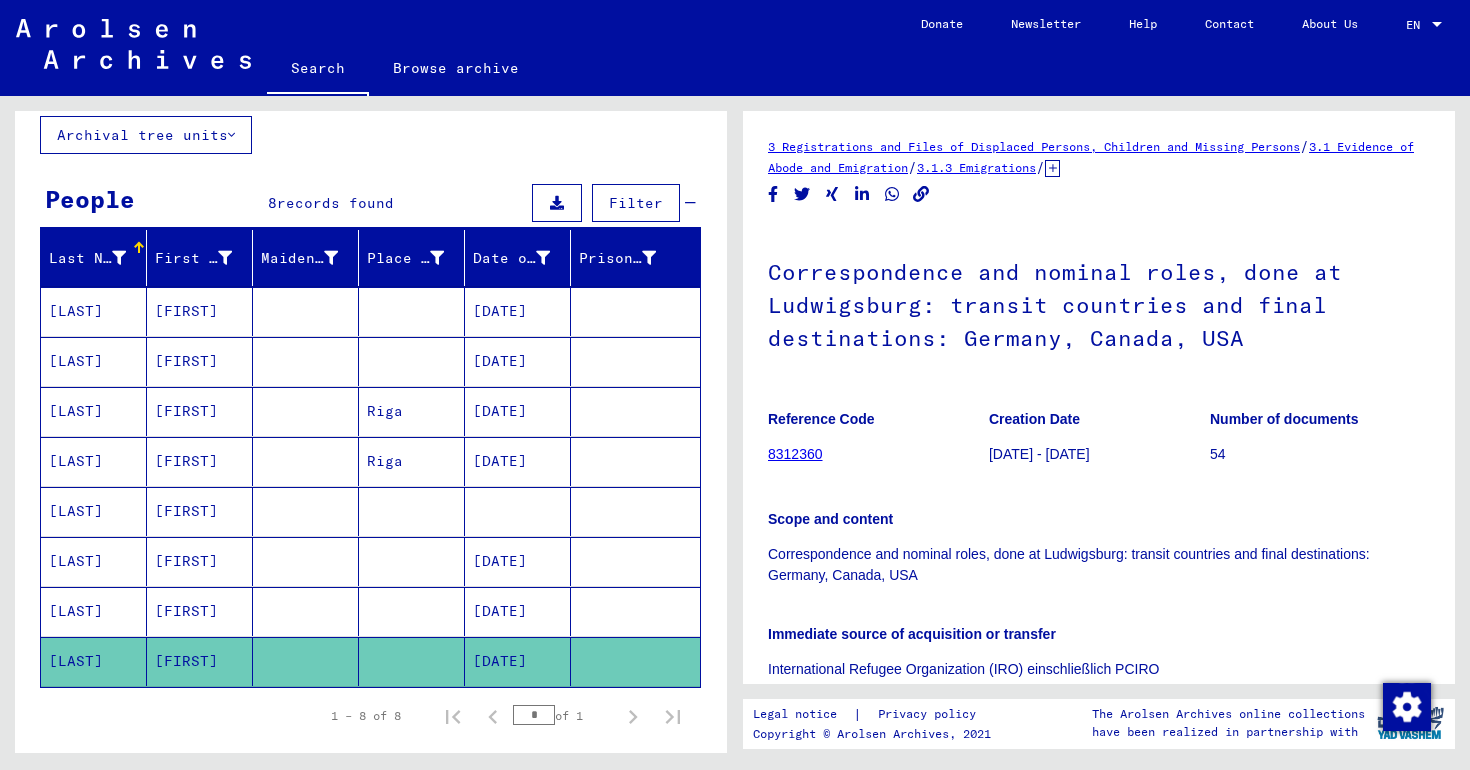 scroll, scrollTop: 0, scrollLeft: 0, axis: both 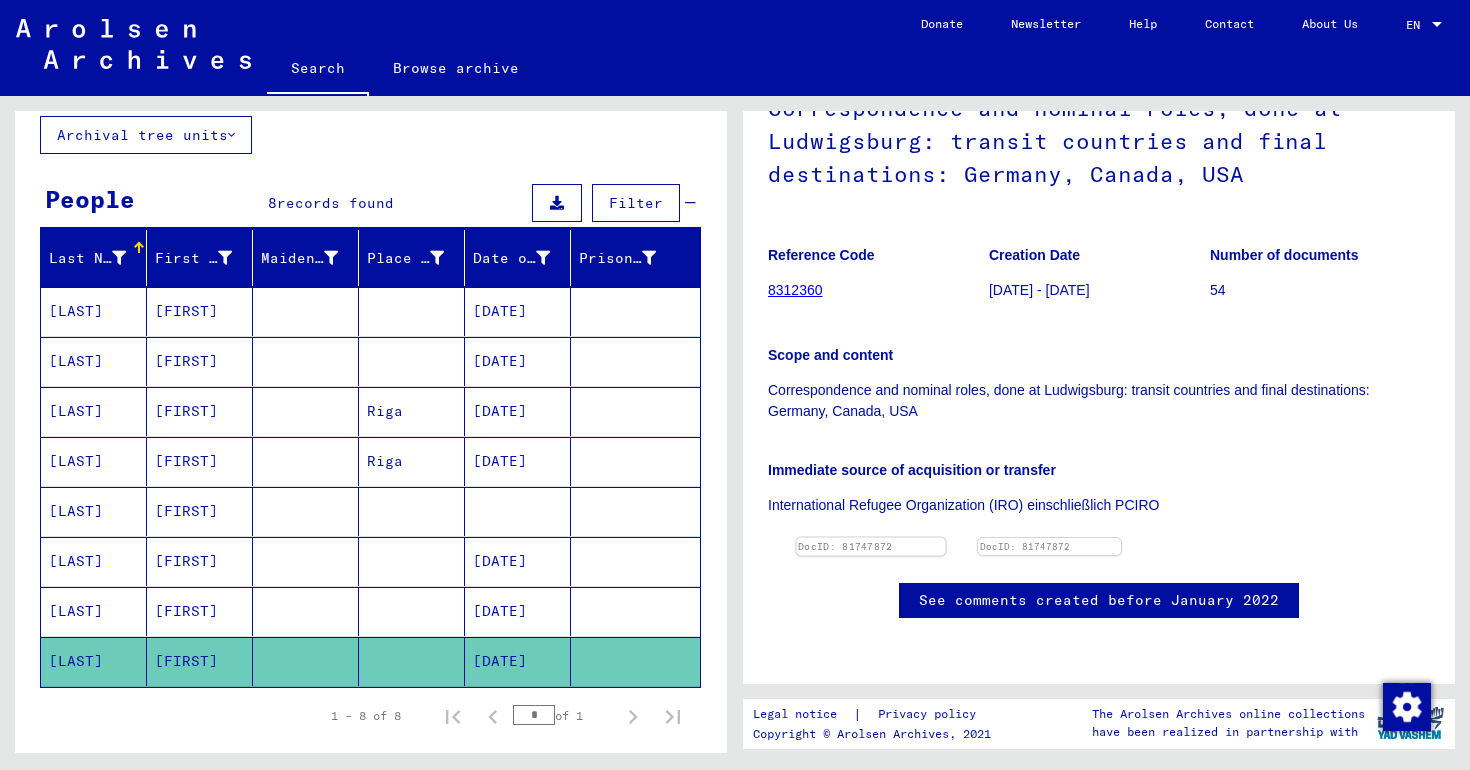 click at bounding box center [871, 538] 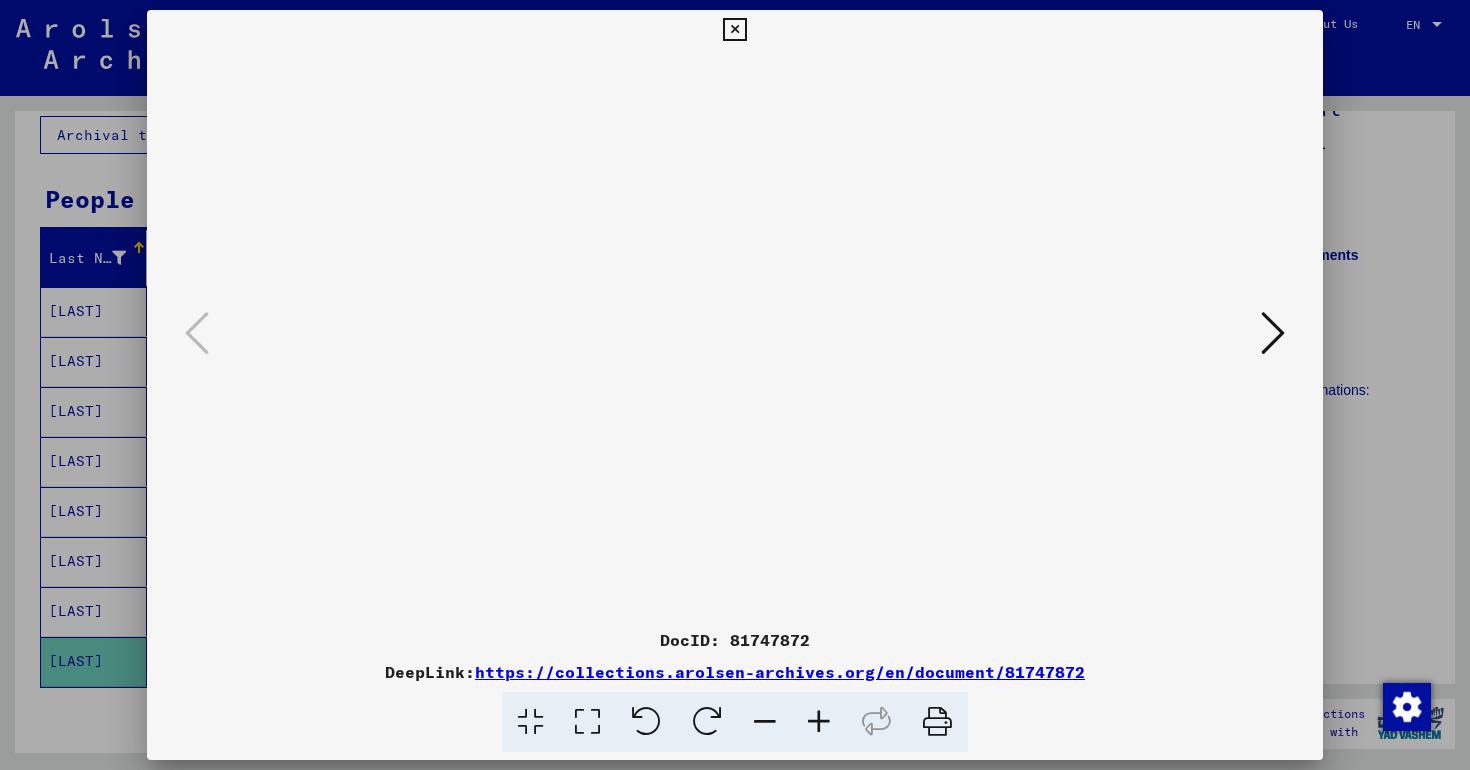 scroll, scrollTop: 0, scrollLeft: 0, axis: both 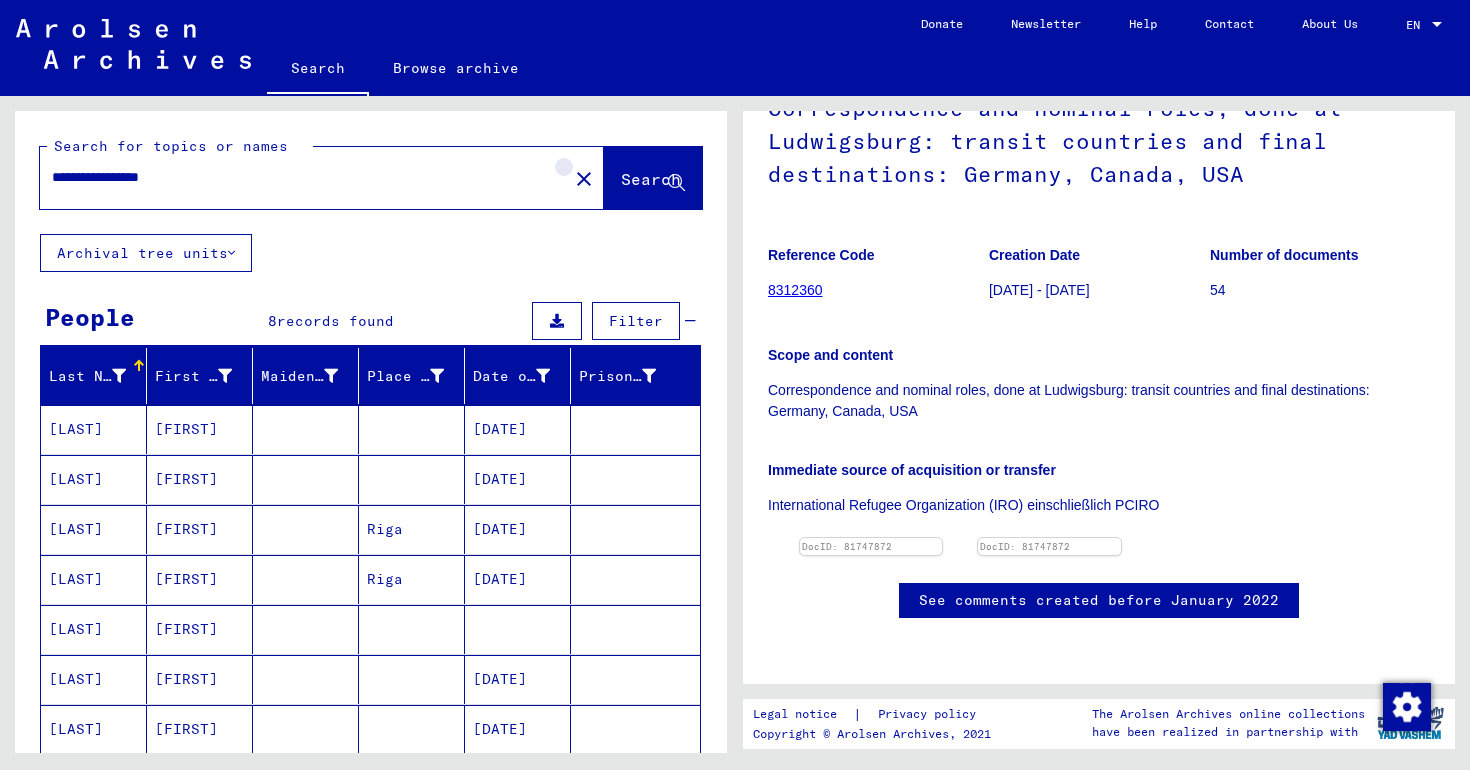 click on "close" at bounding box center [584, 179] 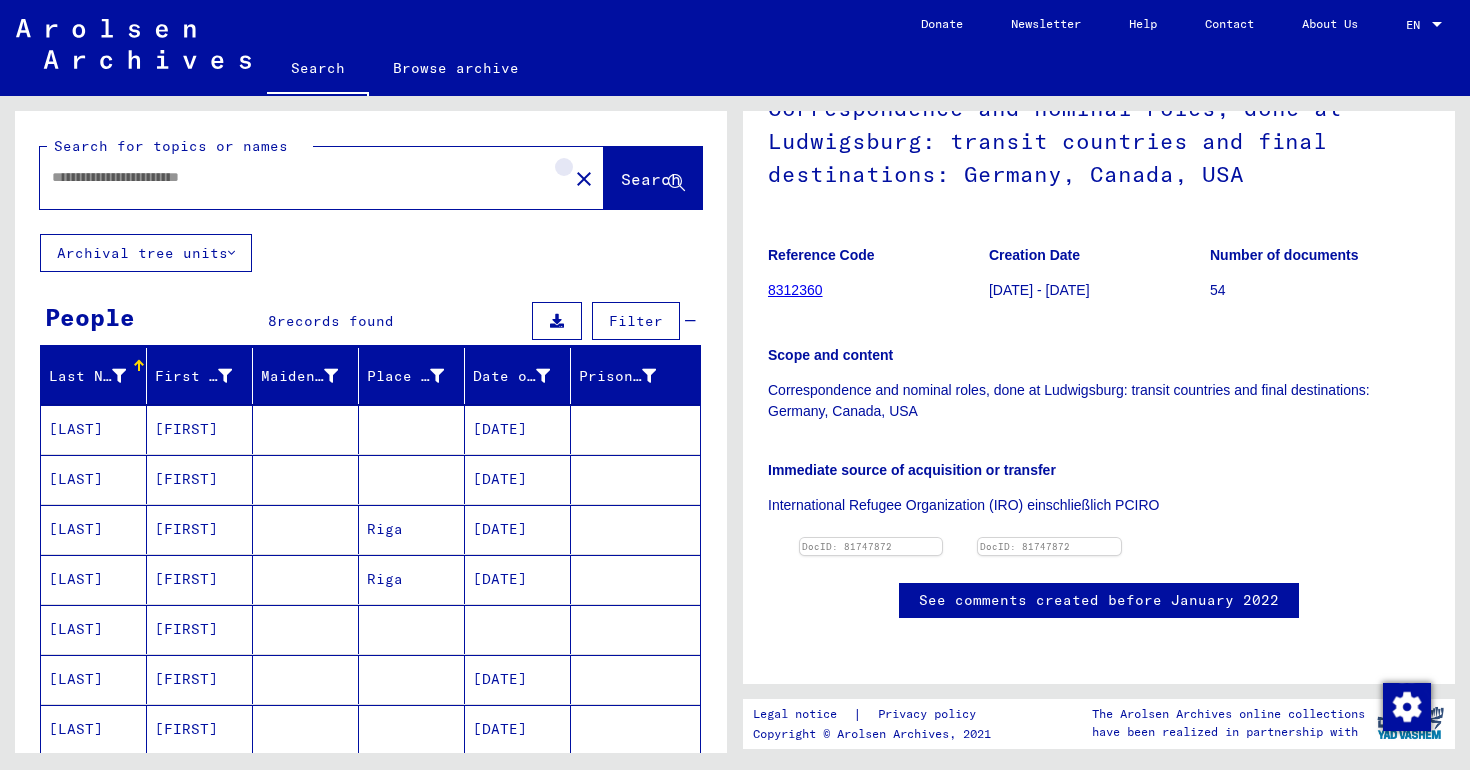 scroll, scrollTop: 0, scrollLeft: 0, axis: both 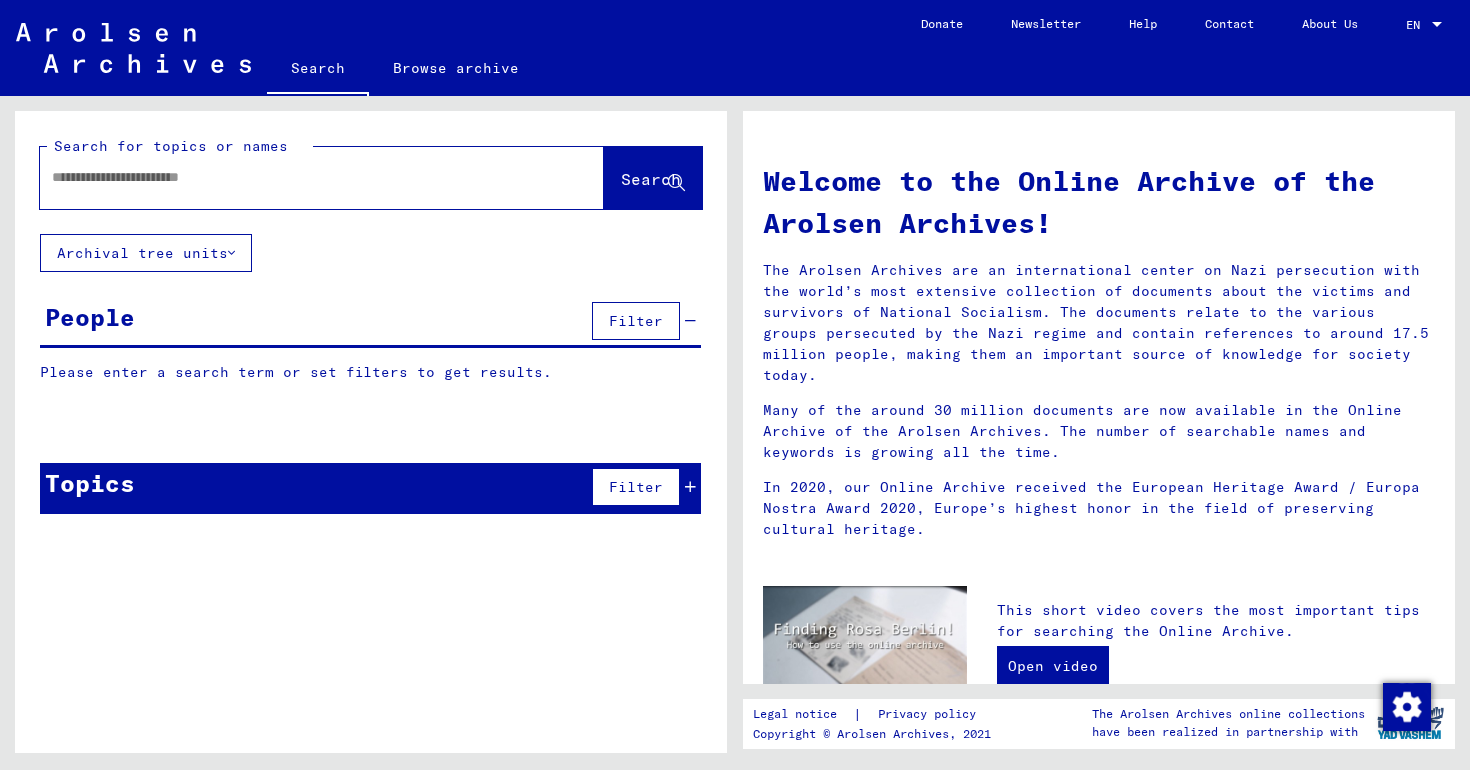click at bounding box center [292, 177] 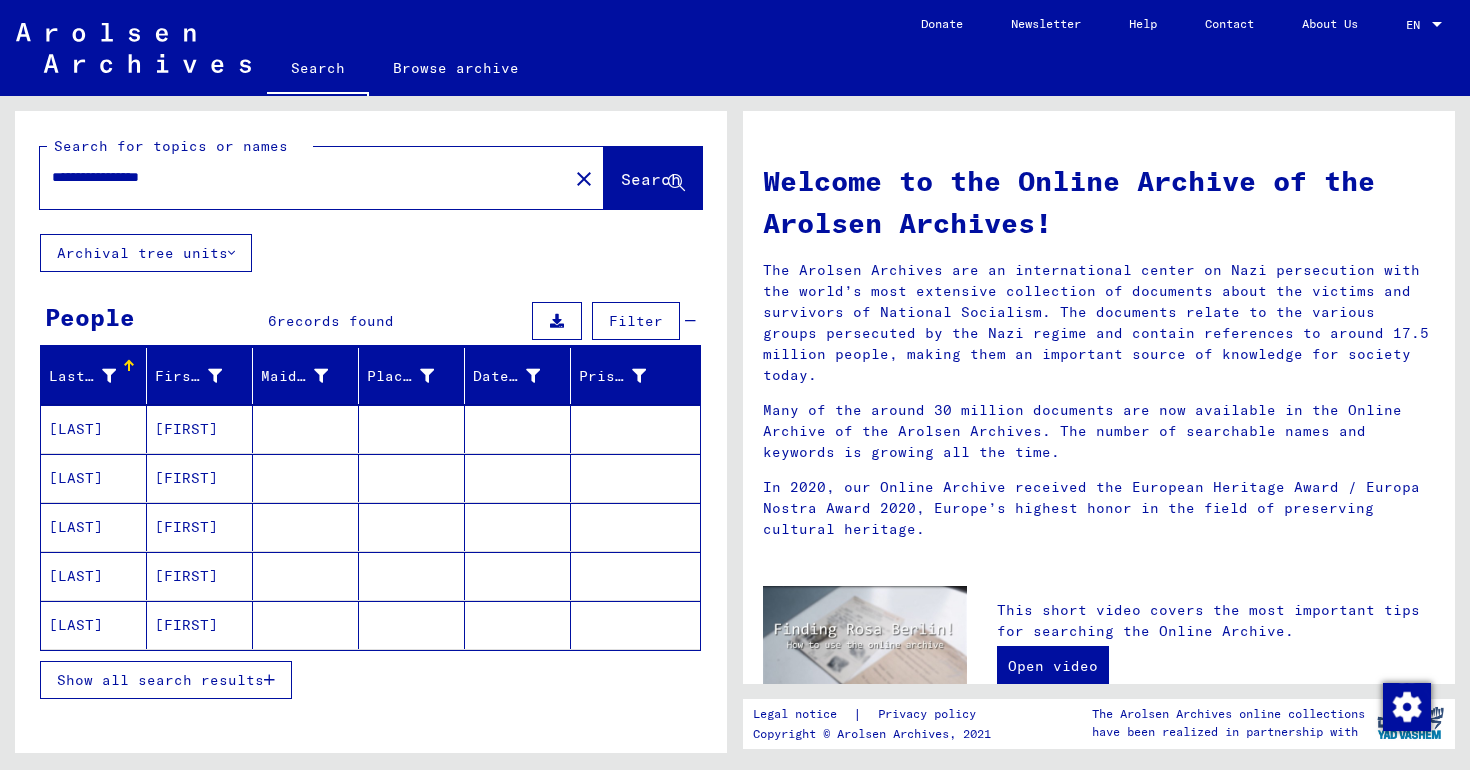 click on "[FIRST]" at bounding box center [200, 429] 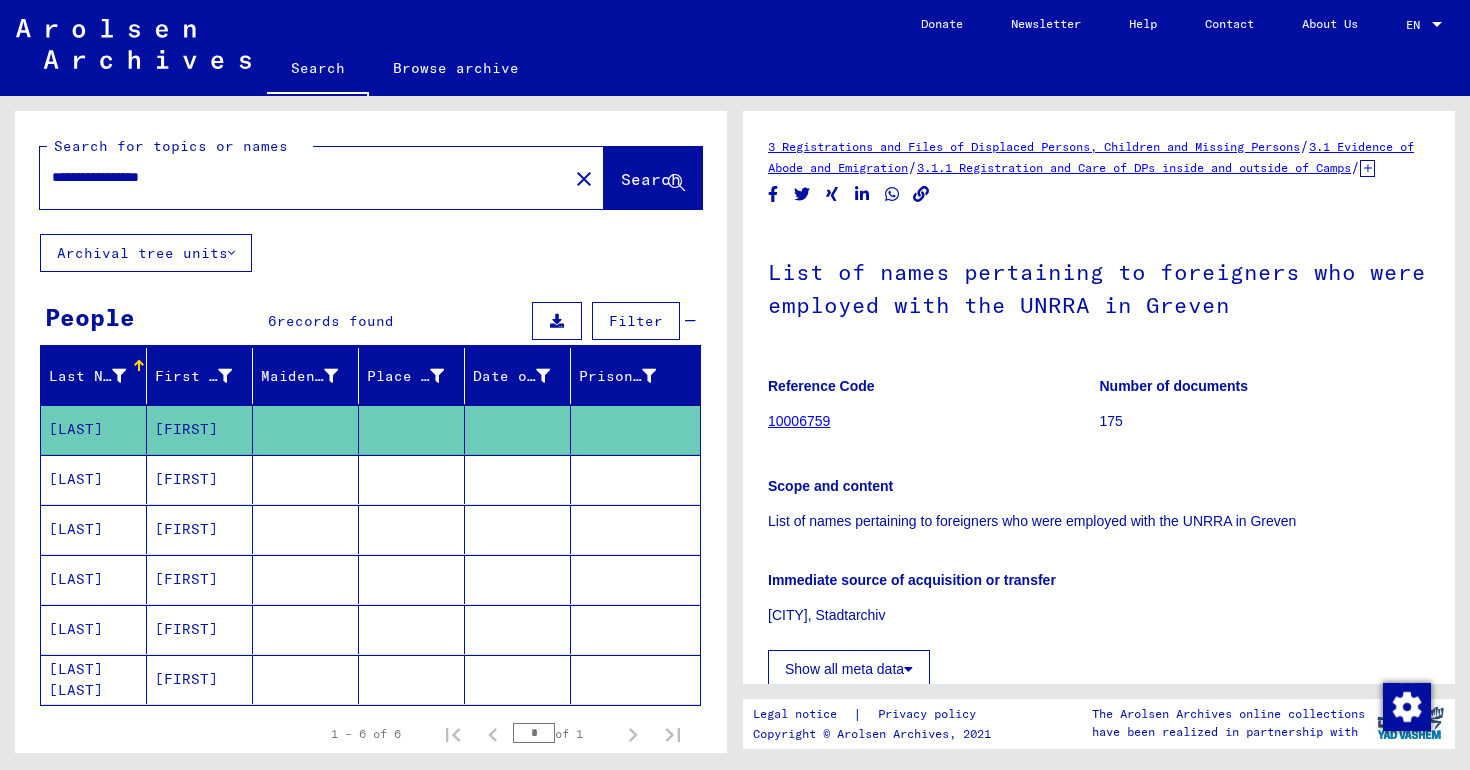 scroll, scrollTop: 0, scrollLeft: 0, axis: both 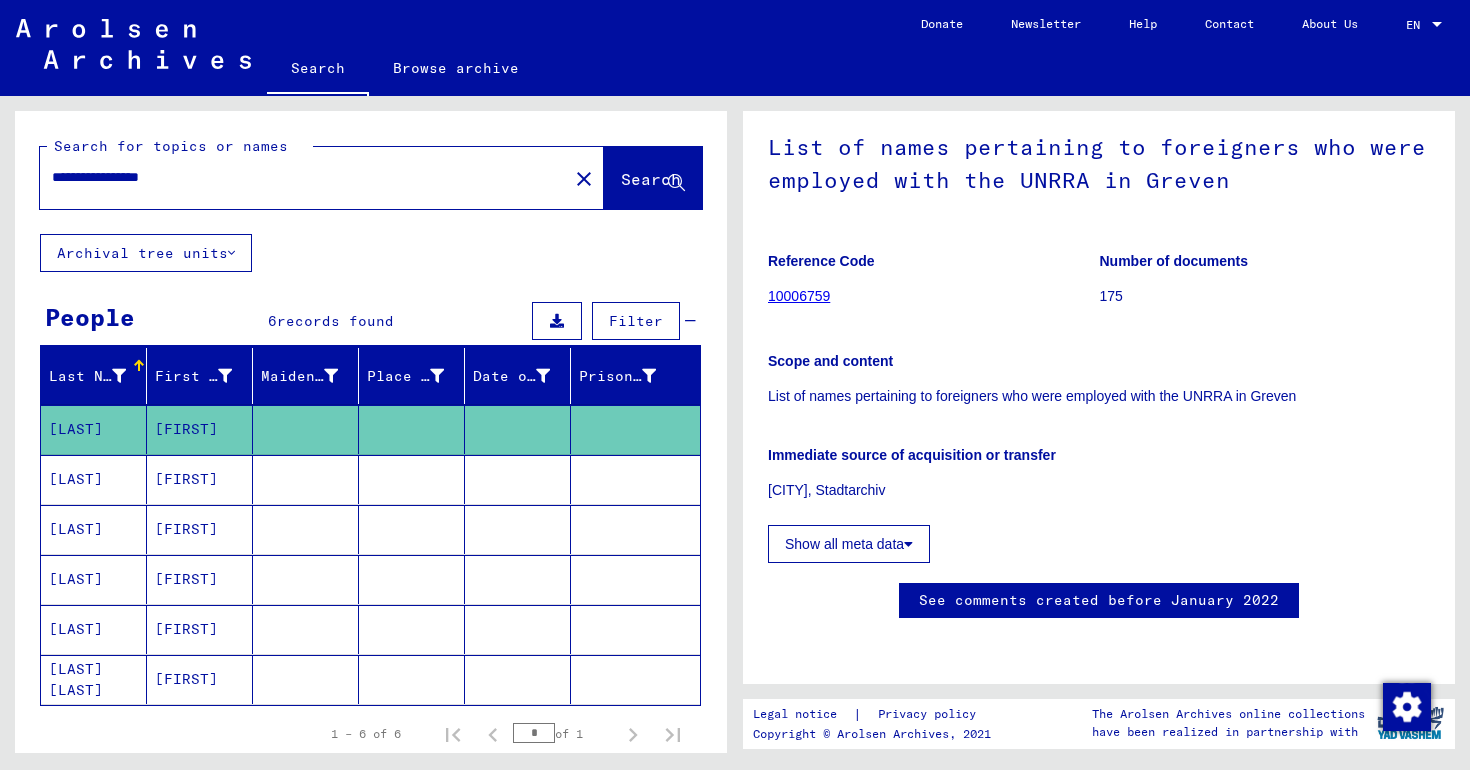 click on "Show all meta data" at bounding box center [849, 544] 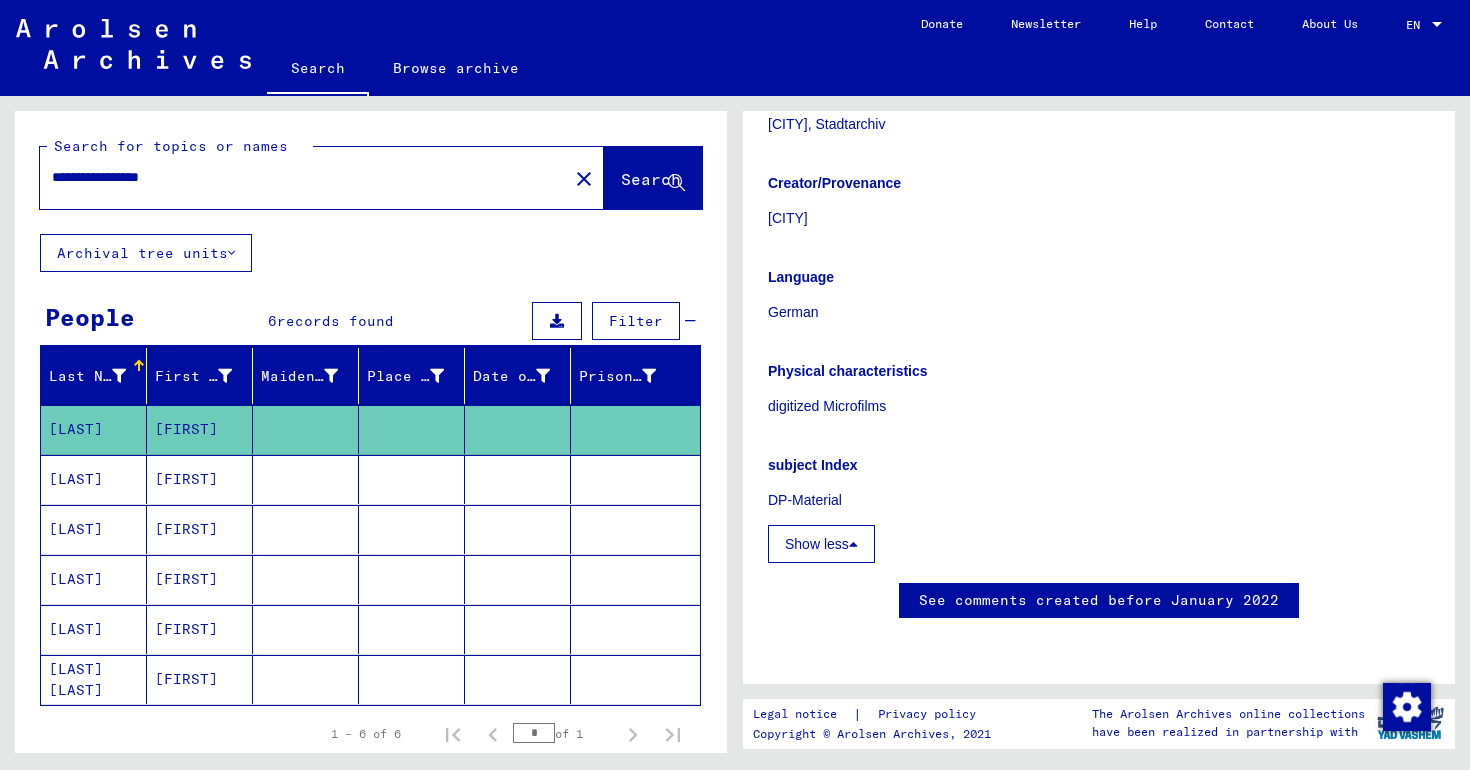 scroll, scrollTop: 755, scrollLeft: 0, axis: vertical 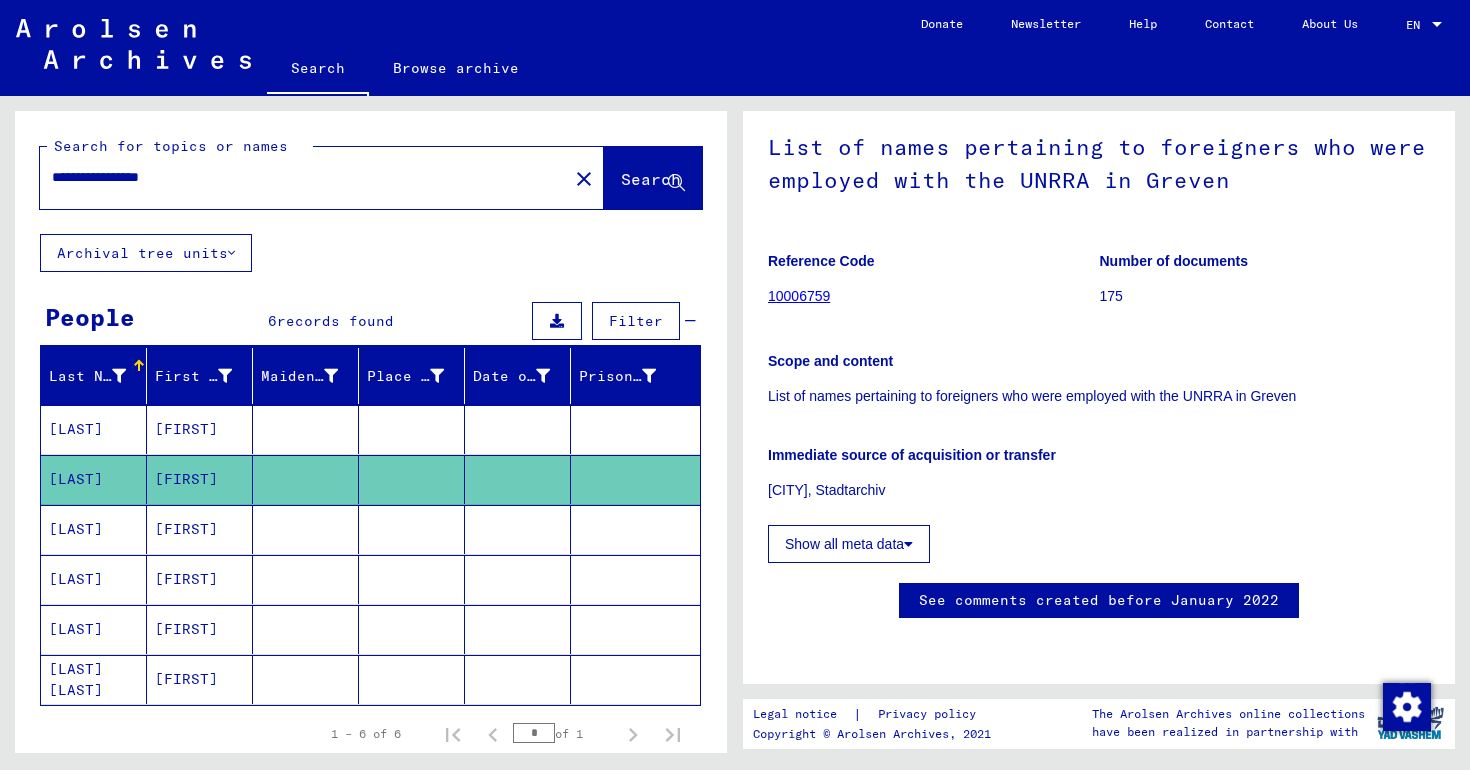 click on "[FIRST]" at bounding box center (200, 429) 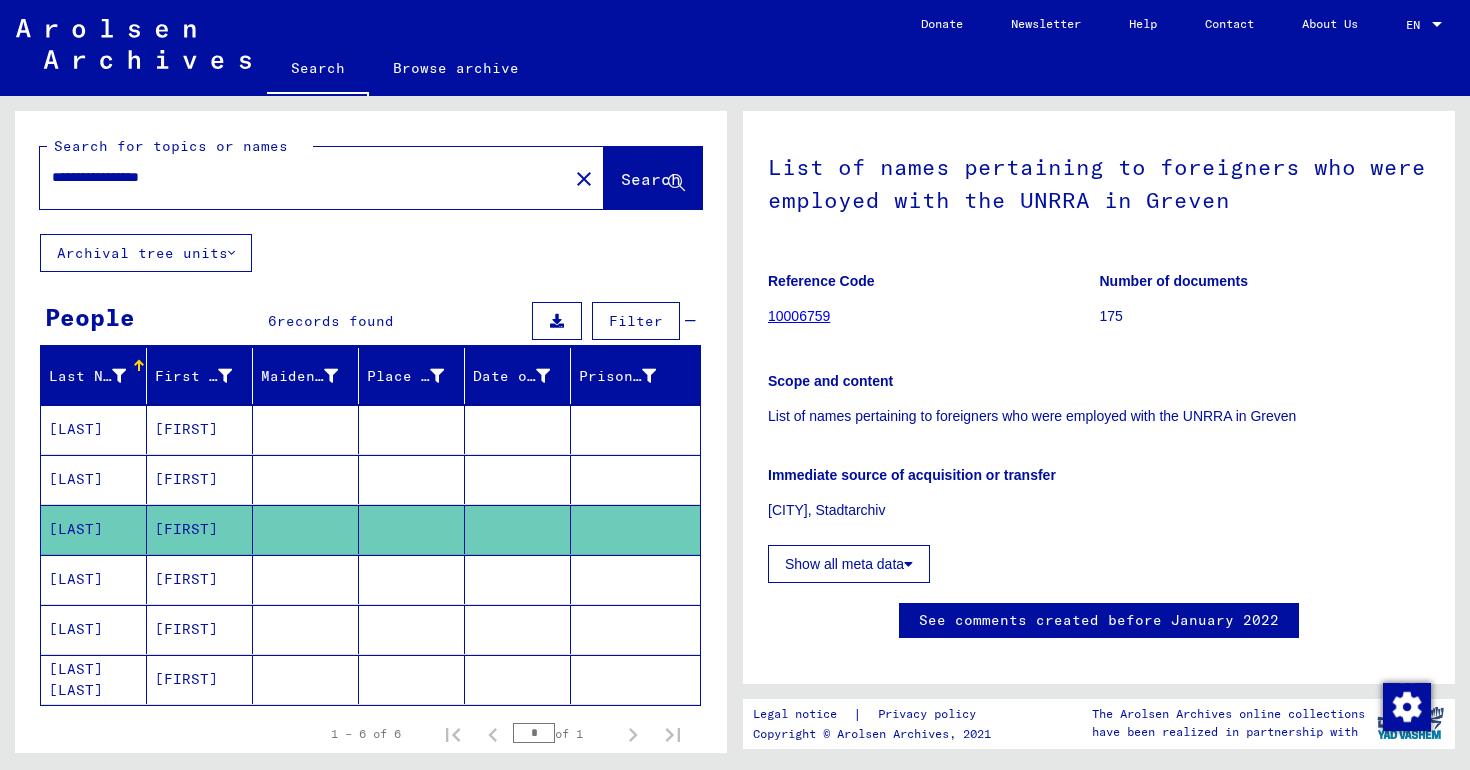 click on "[FIRST]" at bounding box center (200, 429) 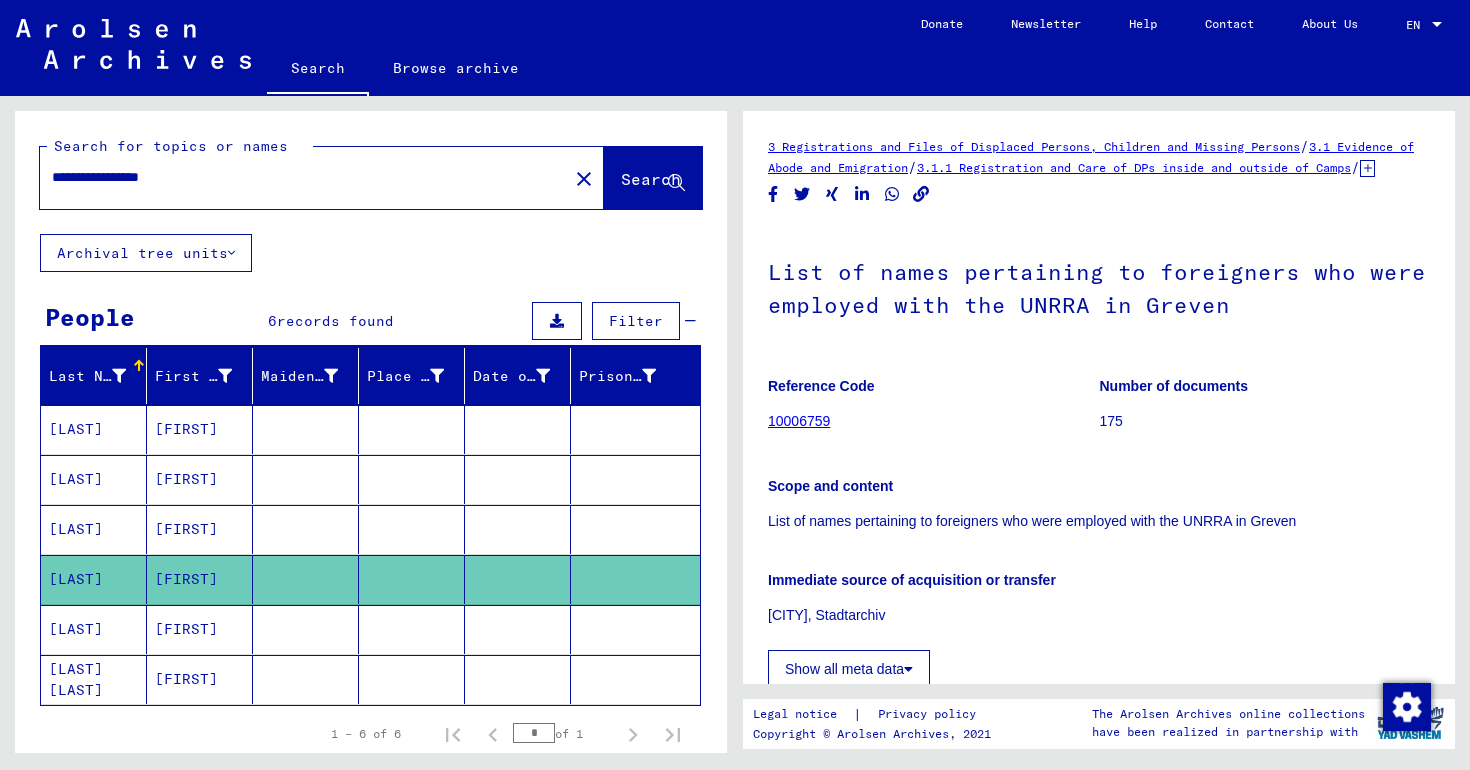 click on "[FIRST]" at bounding box center (200, 429) 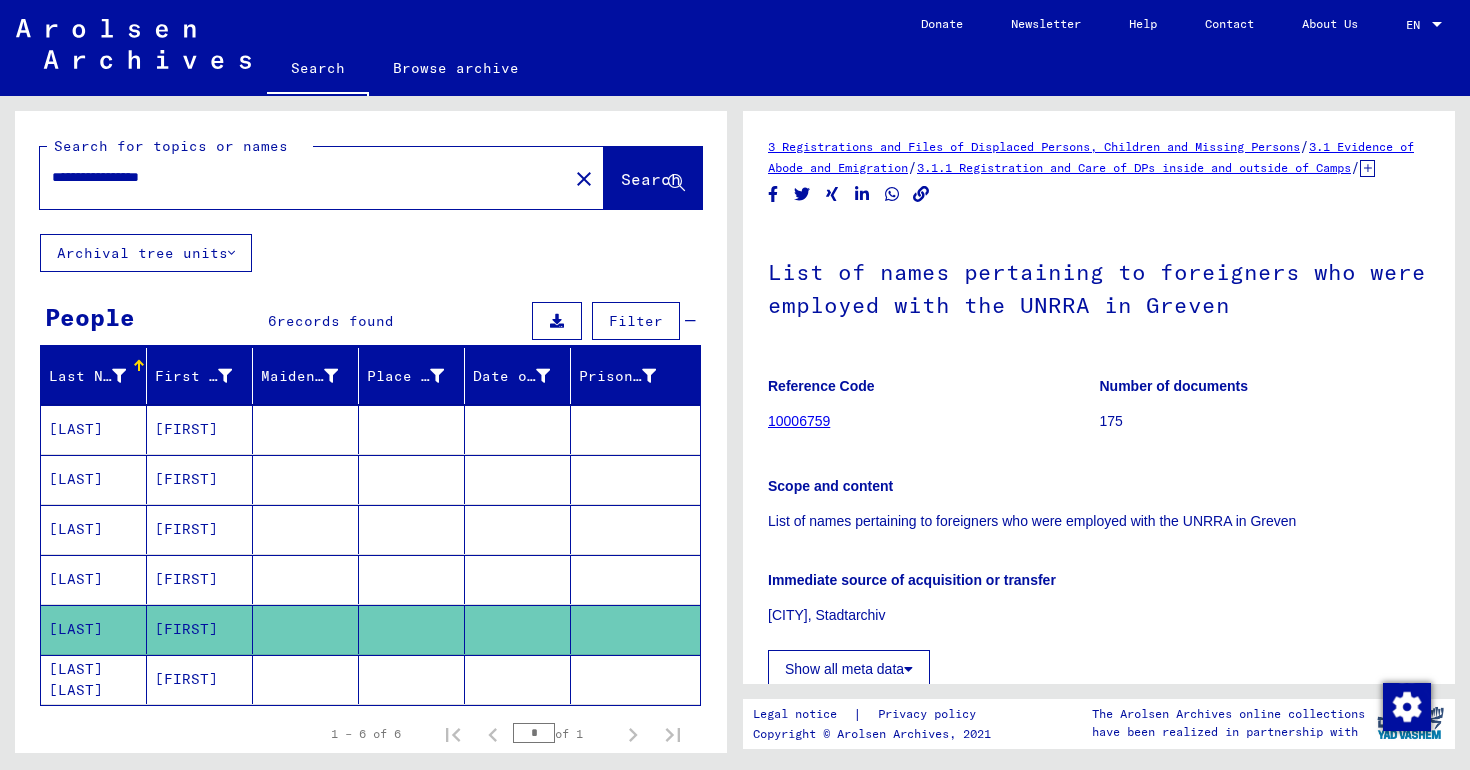 click on "[FIRST]" at bounding box center [200, 429] 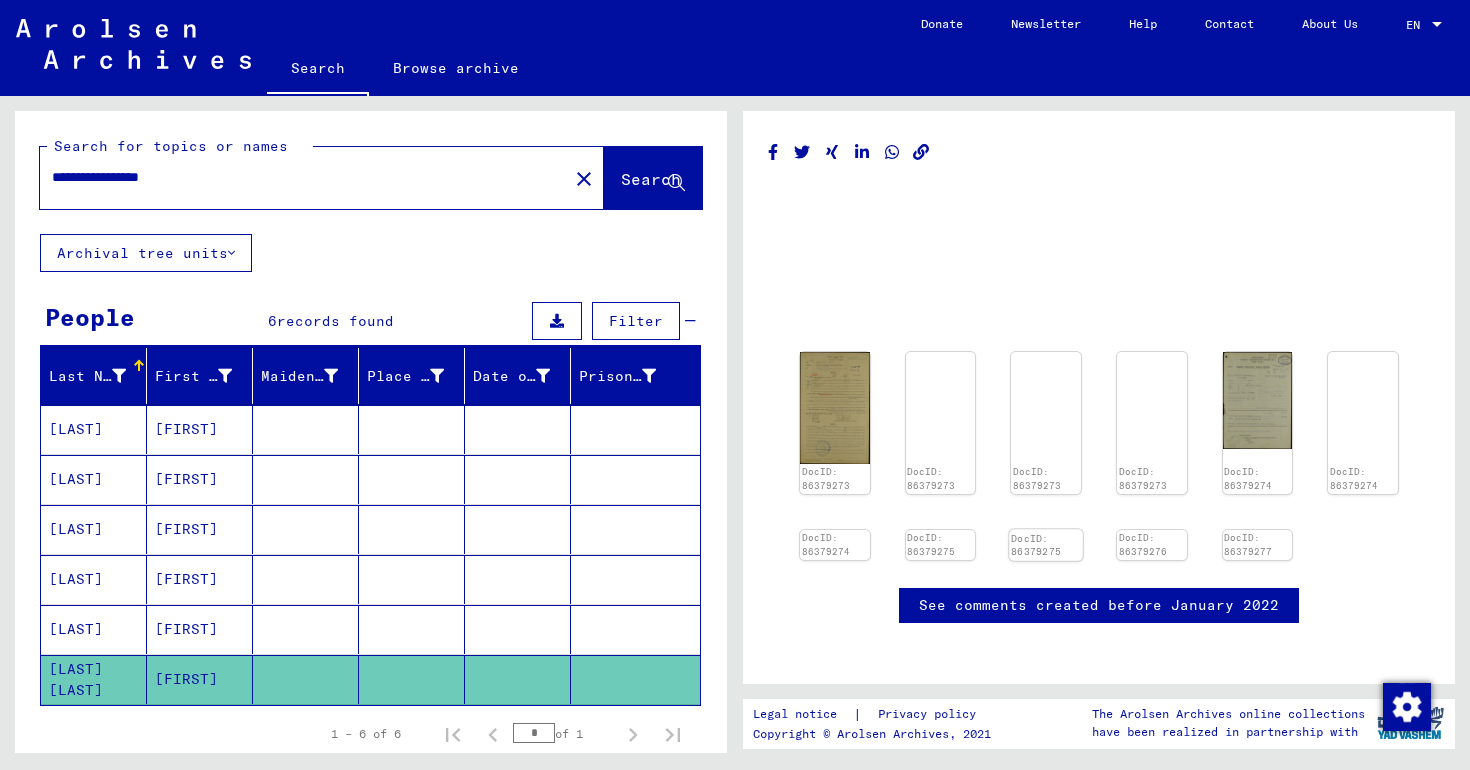 scroll, scrollTop: -1, scrollLeft: 0, axis: vertical 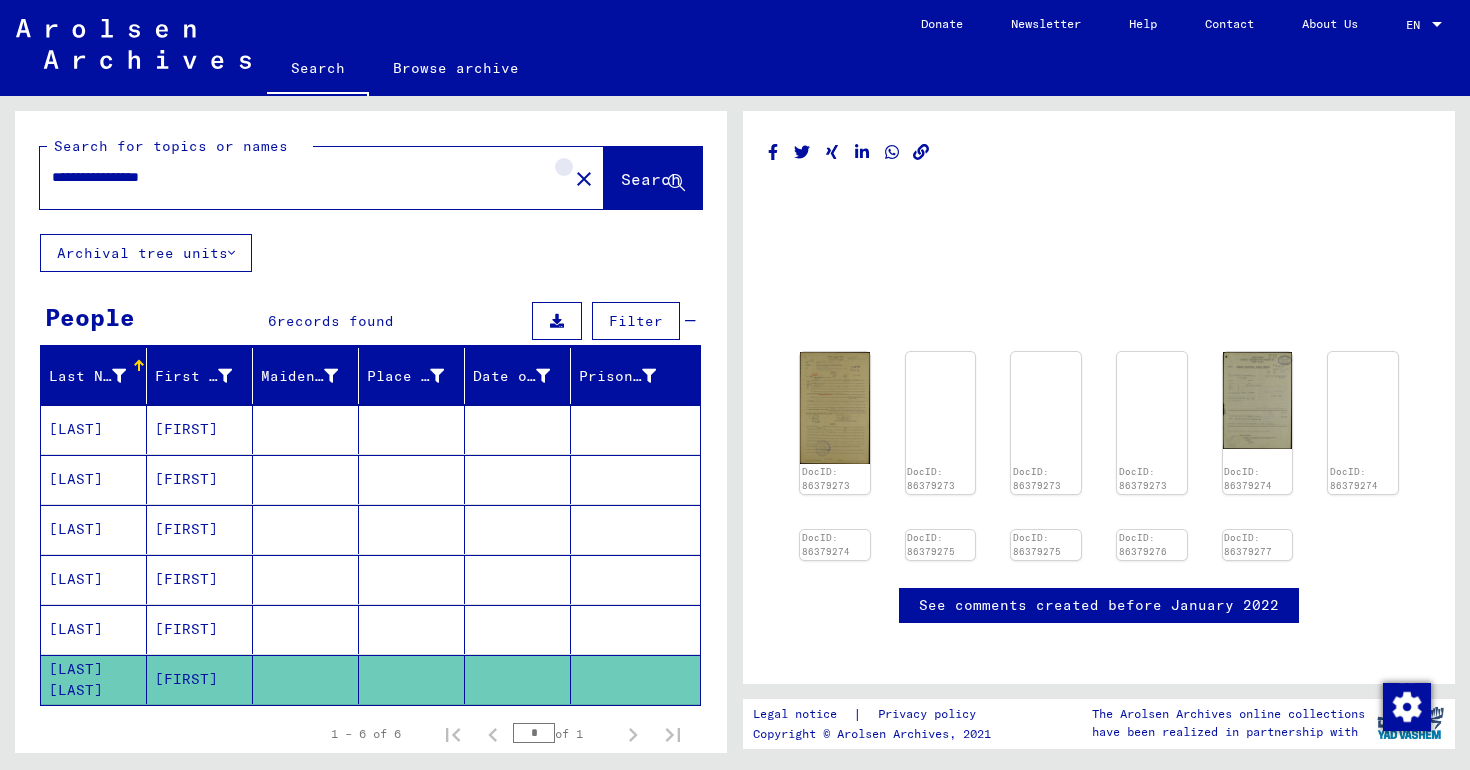 click on "close" at bounding box center [584, 179] 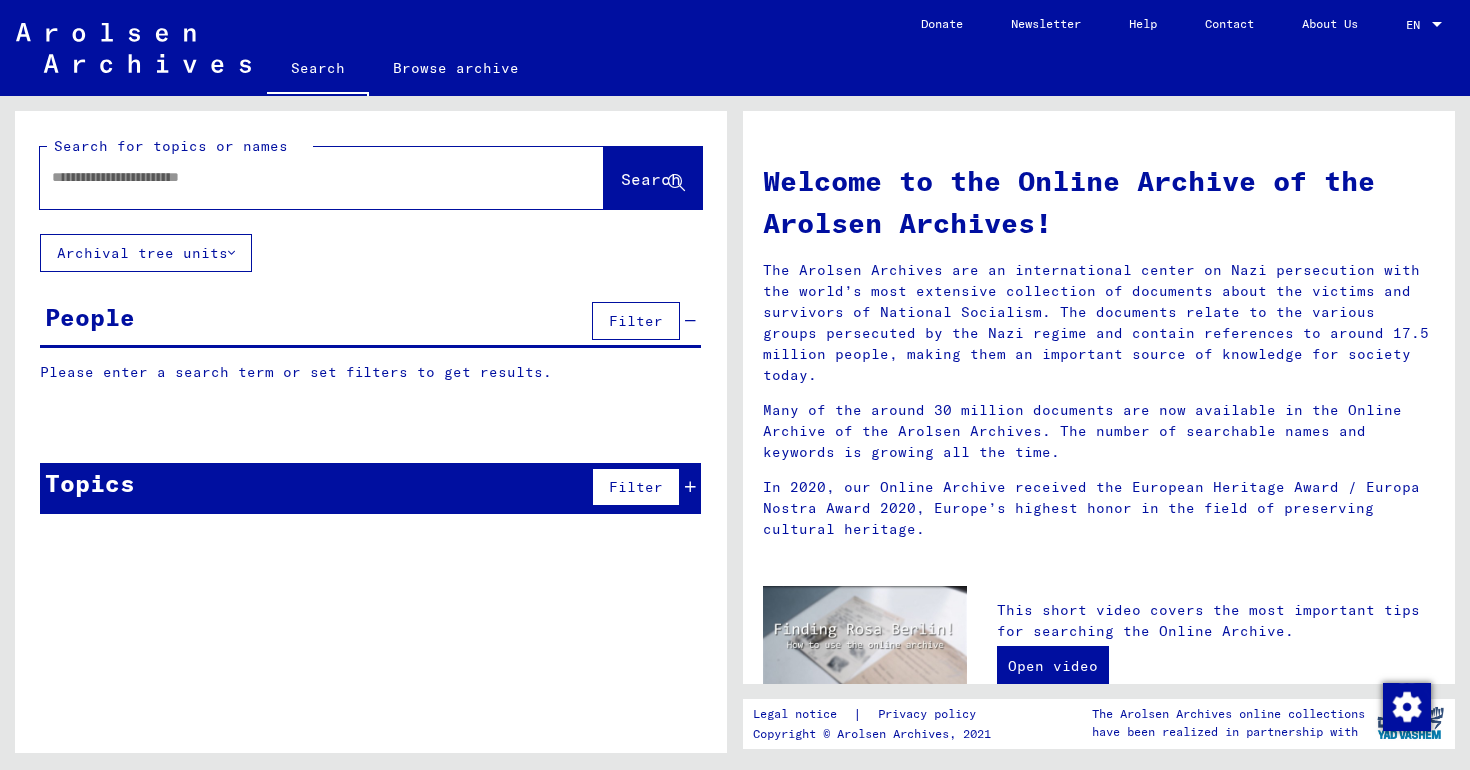 click at bounding box center (298, 177) 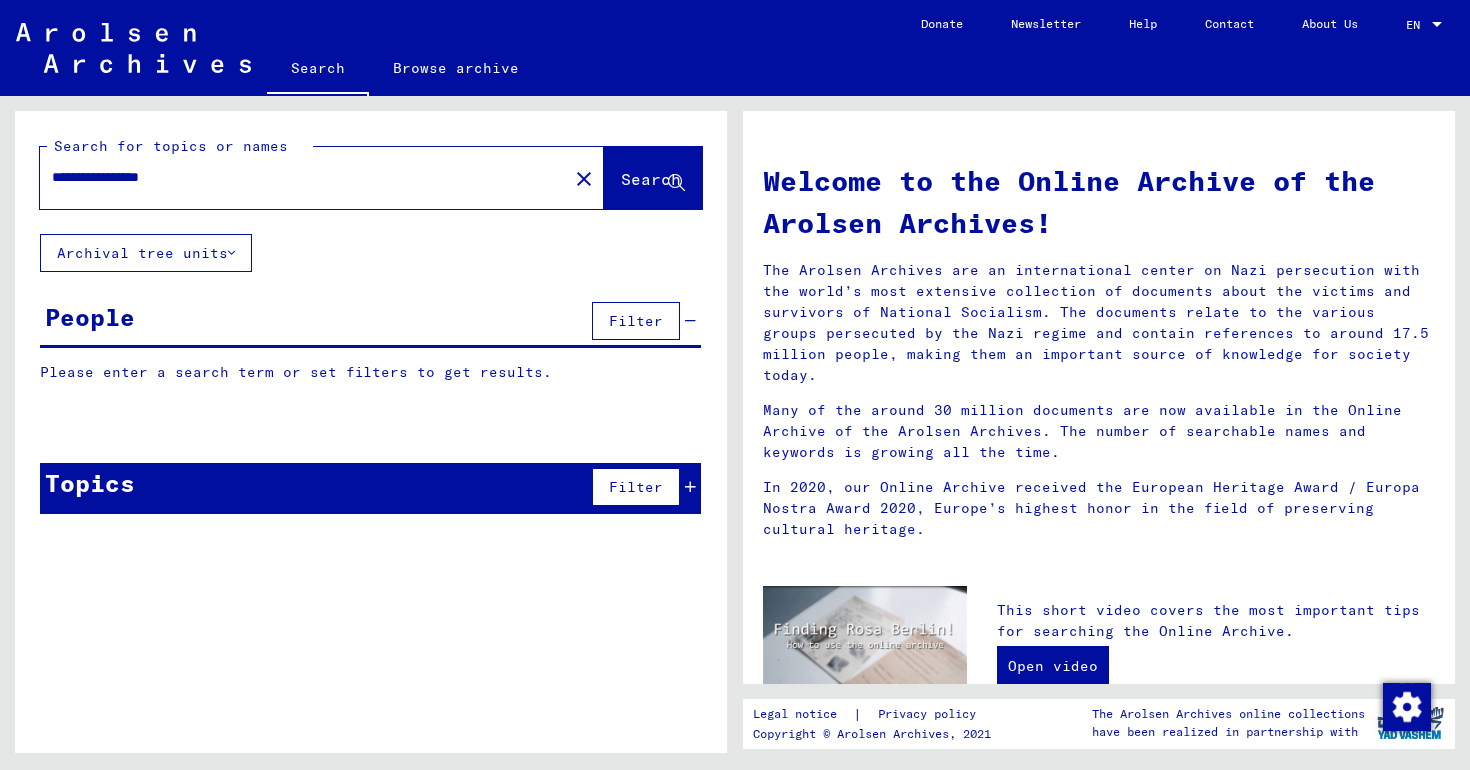 type on "**********" 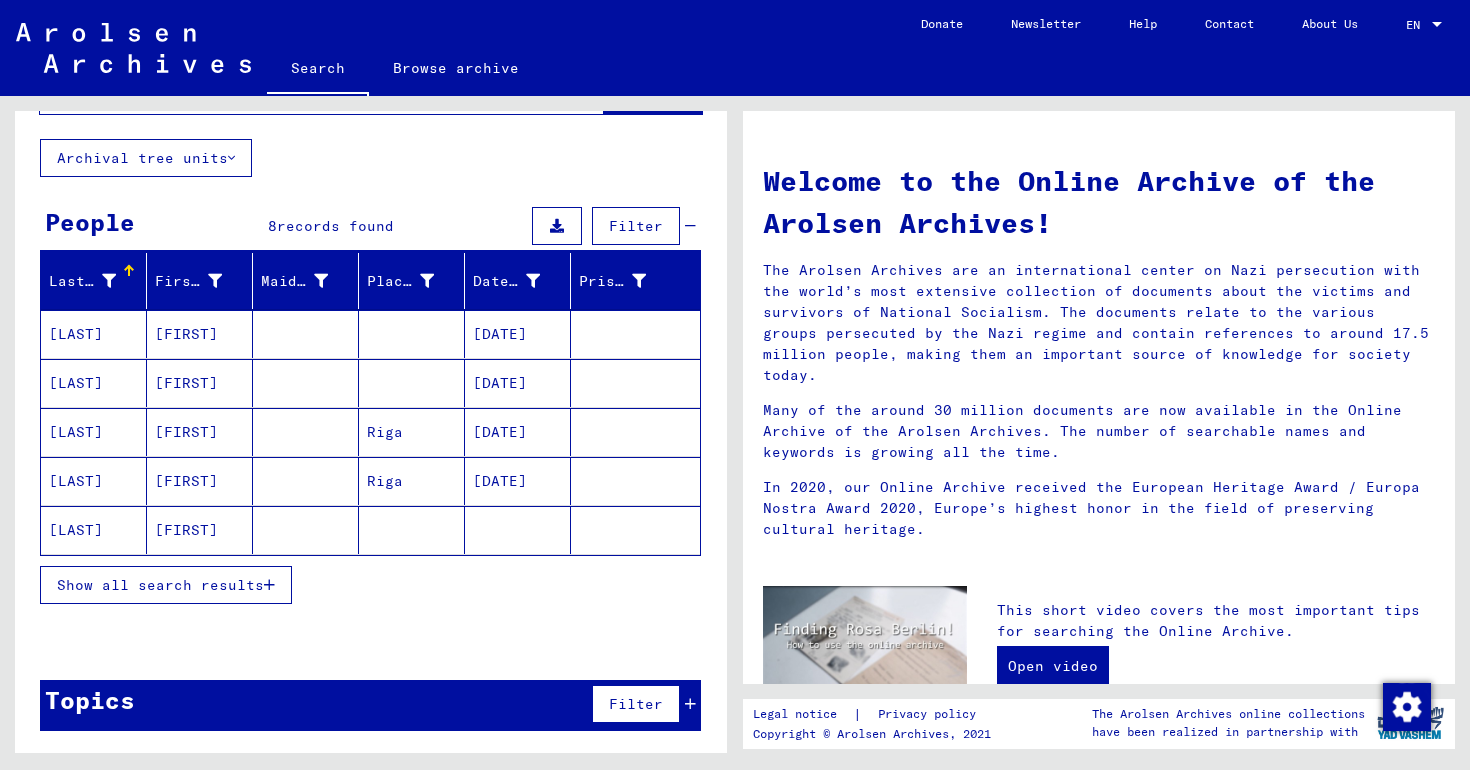 scroll, scrollTop: 95, scrollLeft: 0, axis: vertical 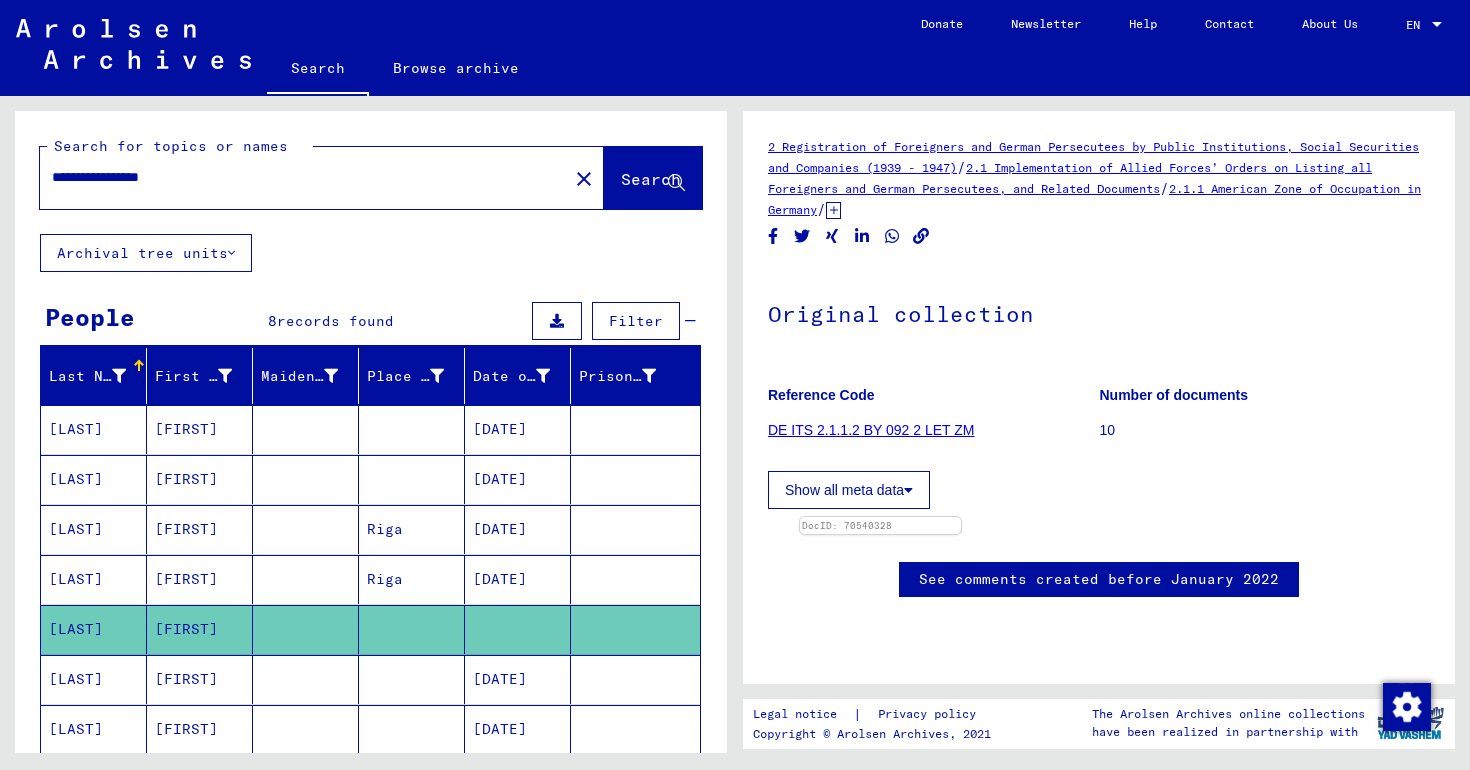 click at bounding box center [231, 253] 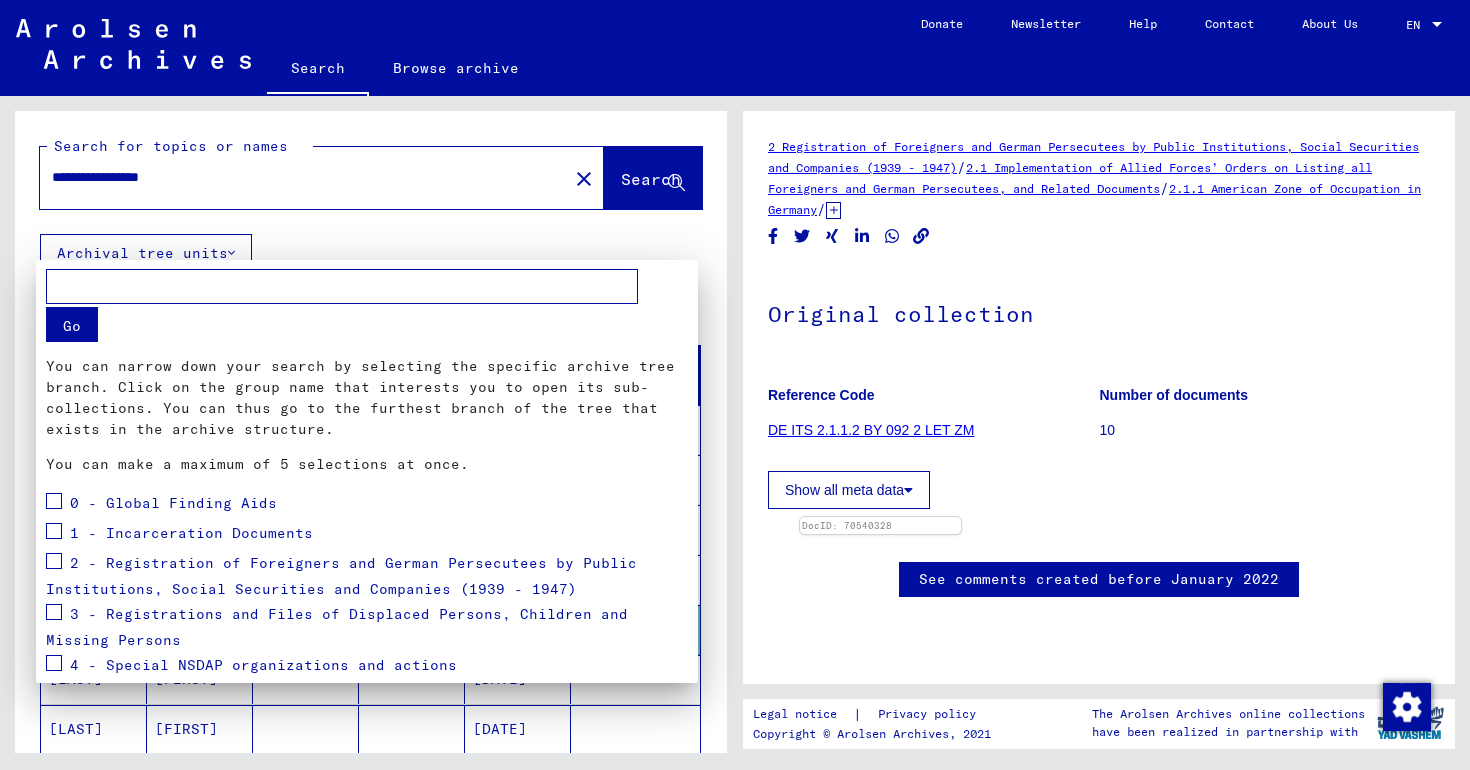 click at bounding box center (735, 385) 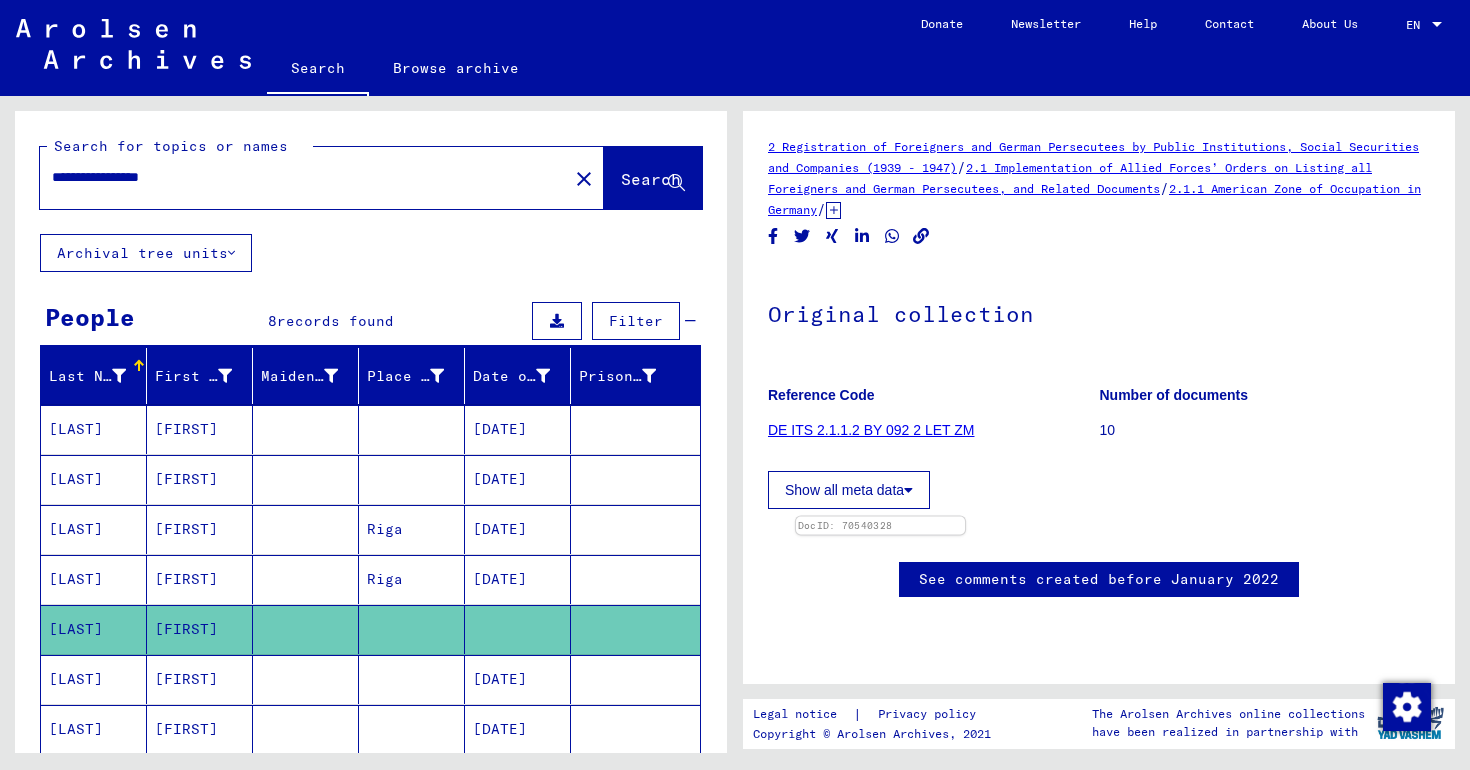 scroll, scrollTop: 153, scrollLeft: 0, axis: vertical 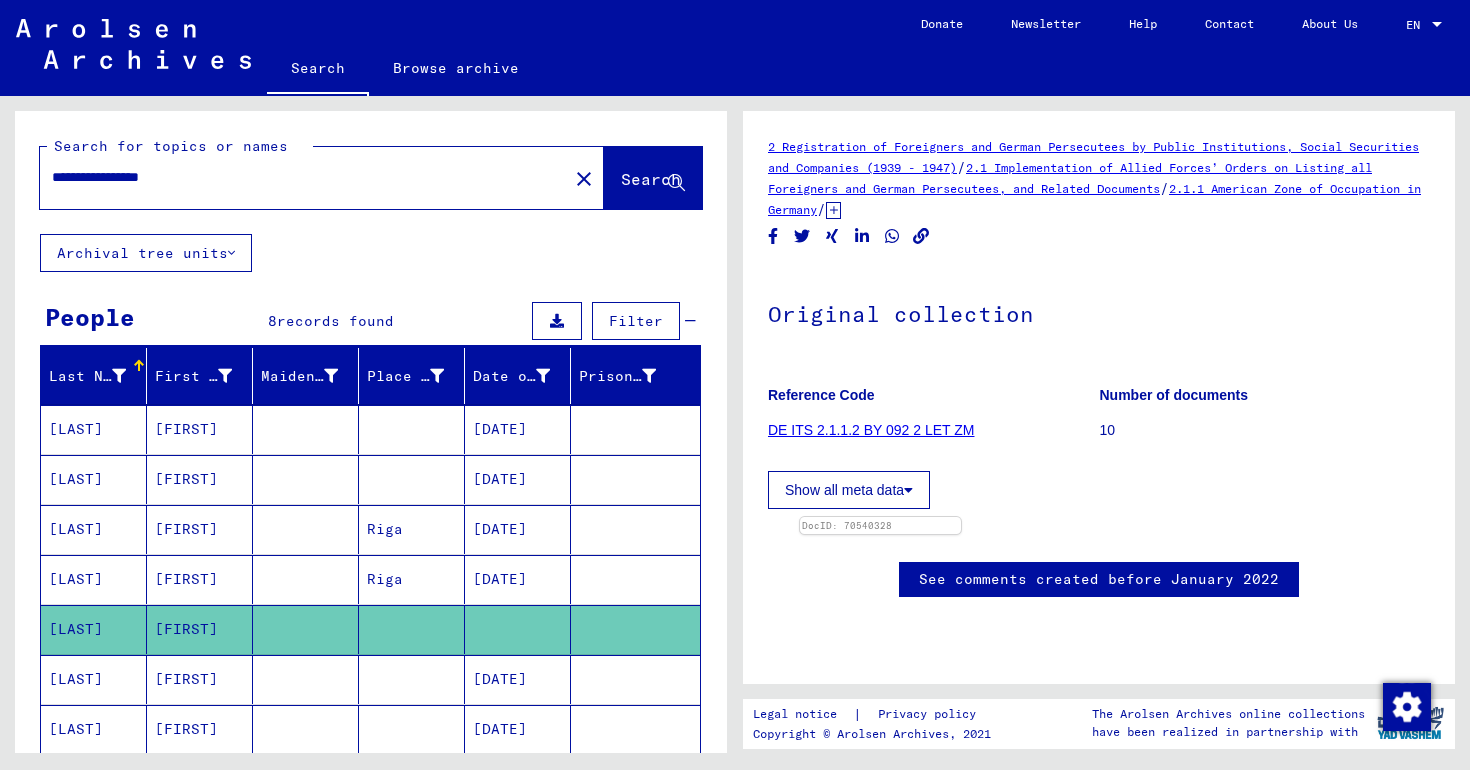 click on "[FIRST]" at bounding box center [200, 429] 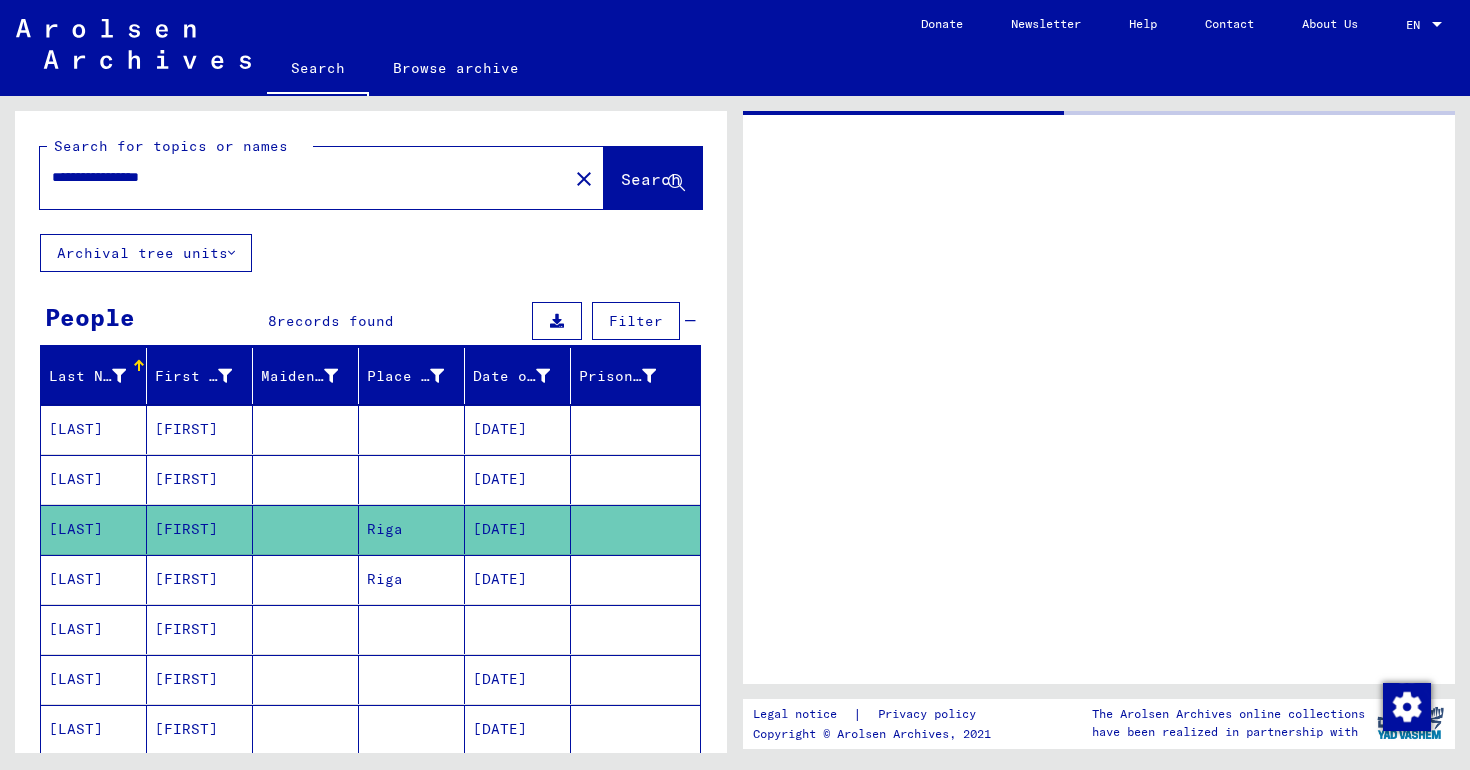 scroll, scrollTop: 0, scrollLeft: 0, axis: both 